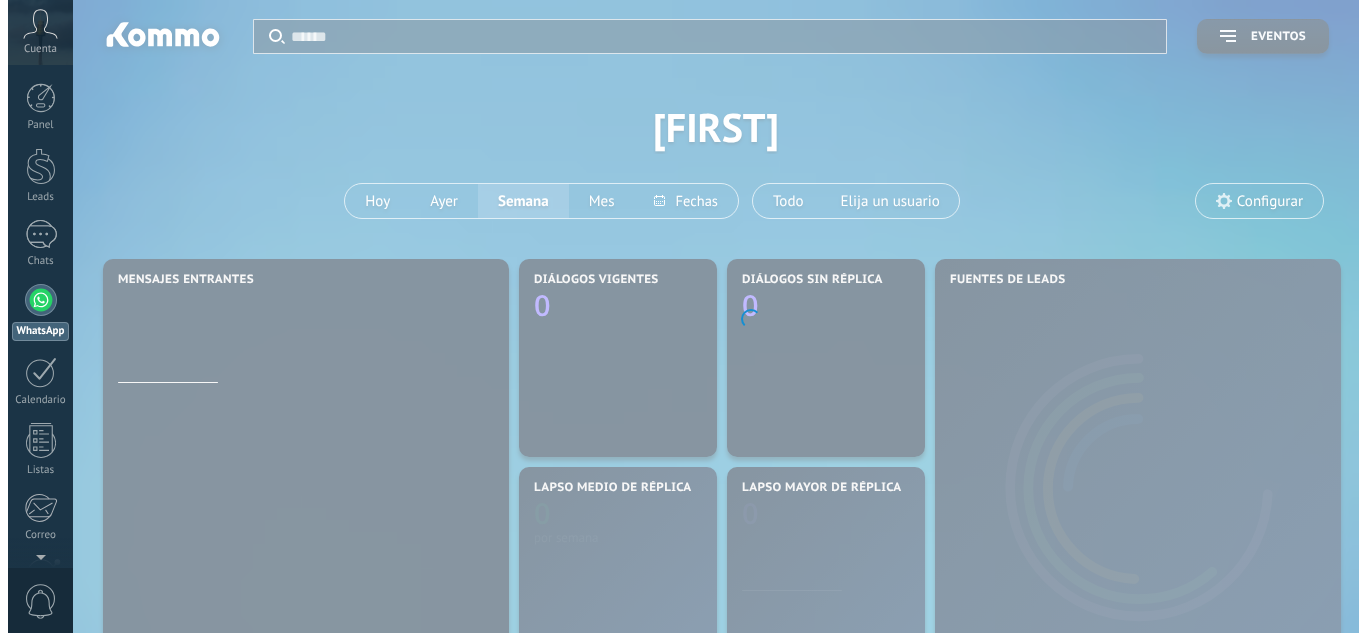 scroll, scrollTop: 0, scrollLeft: 0, axis: both 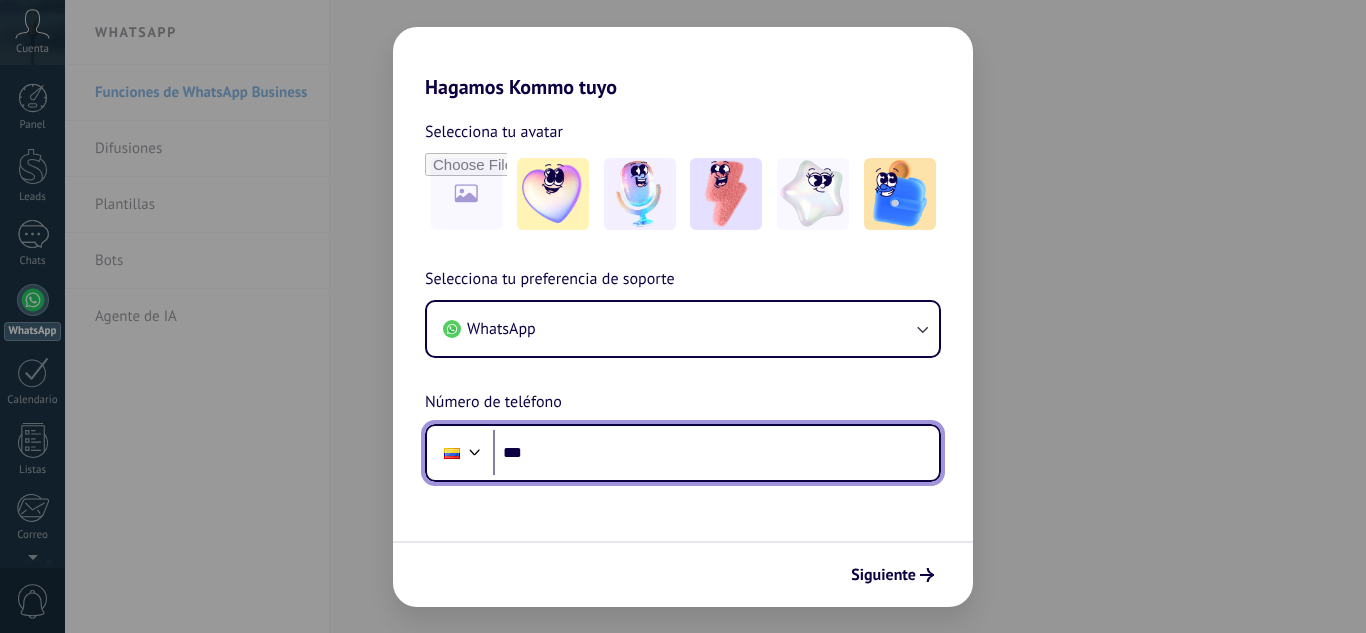 click on "***" at bounding box center (716, 453) 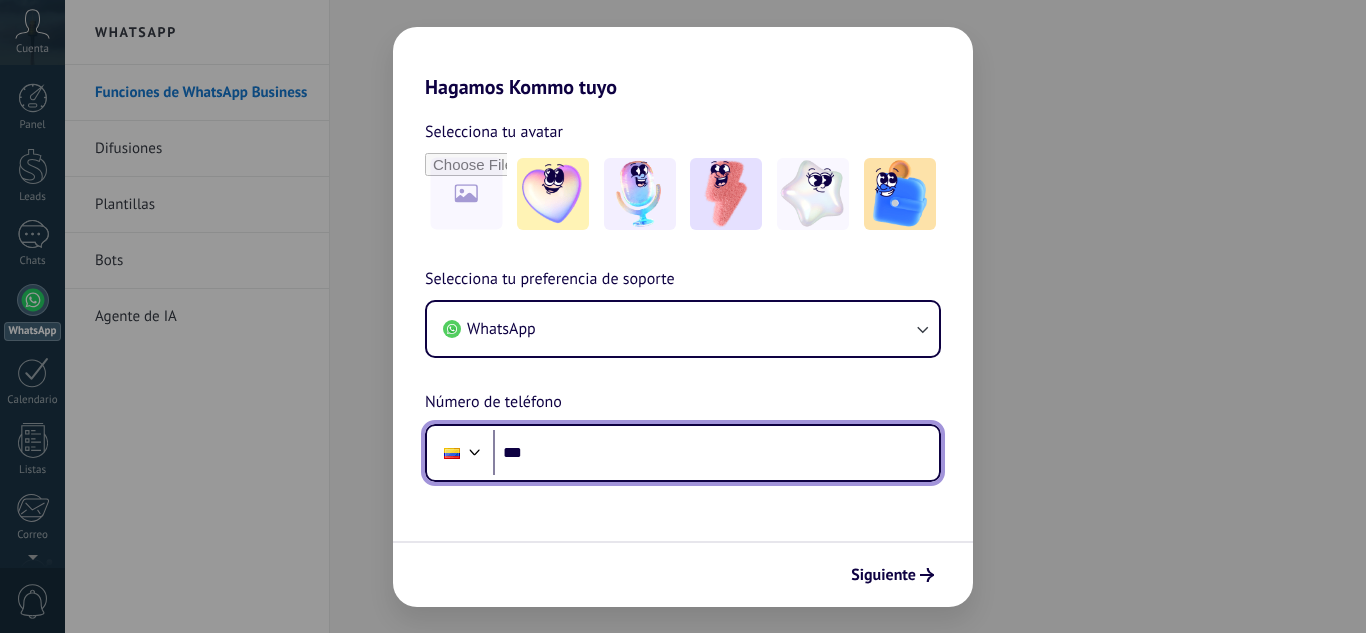 click on "***" at bounding box center (716, 453) 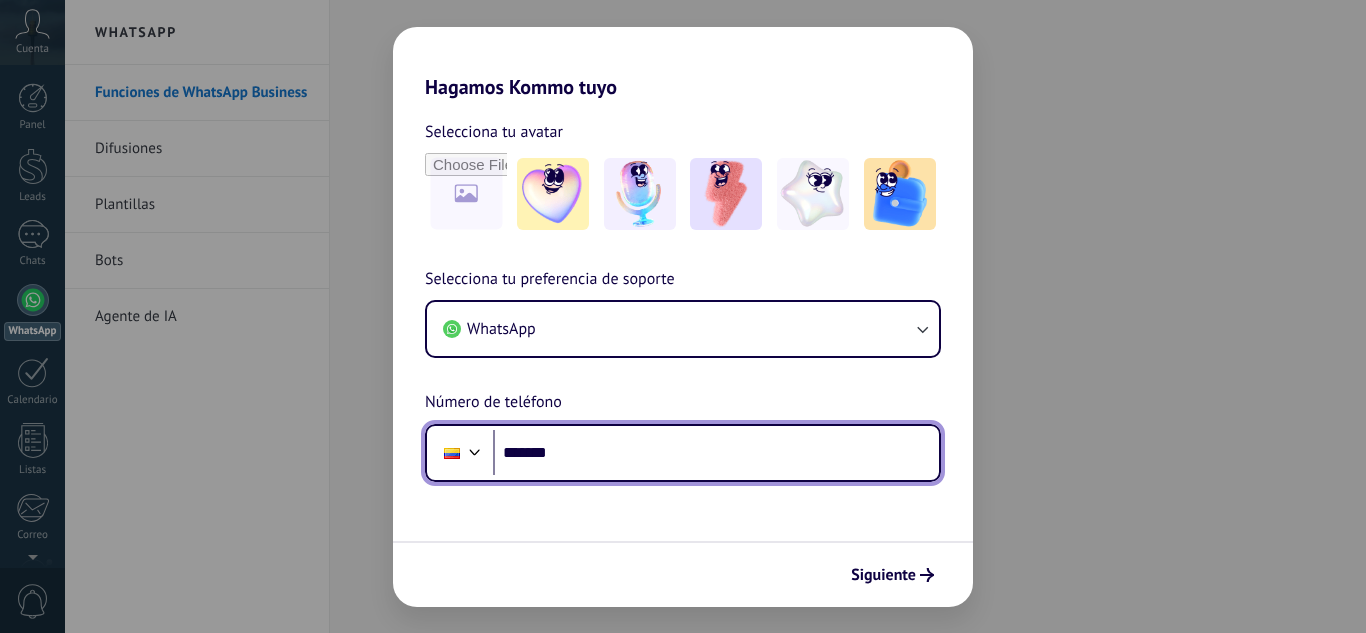scroll, scrollTop: 0, scrollLeft: 0, axis: both 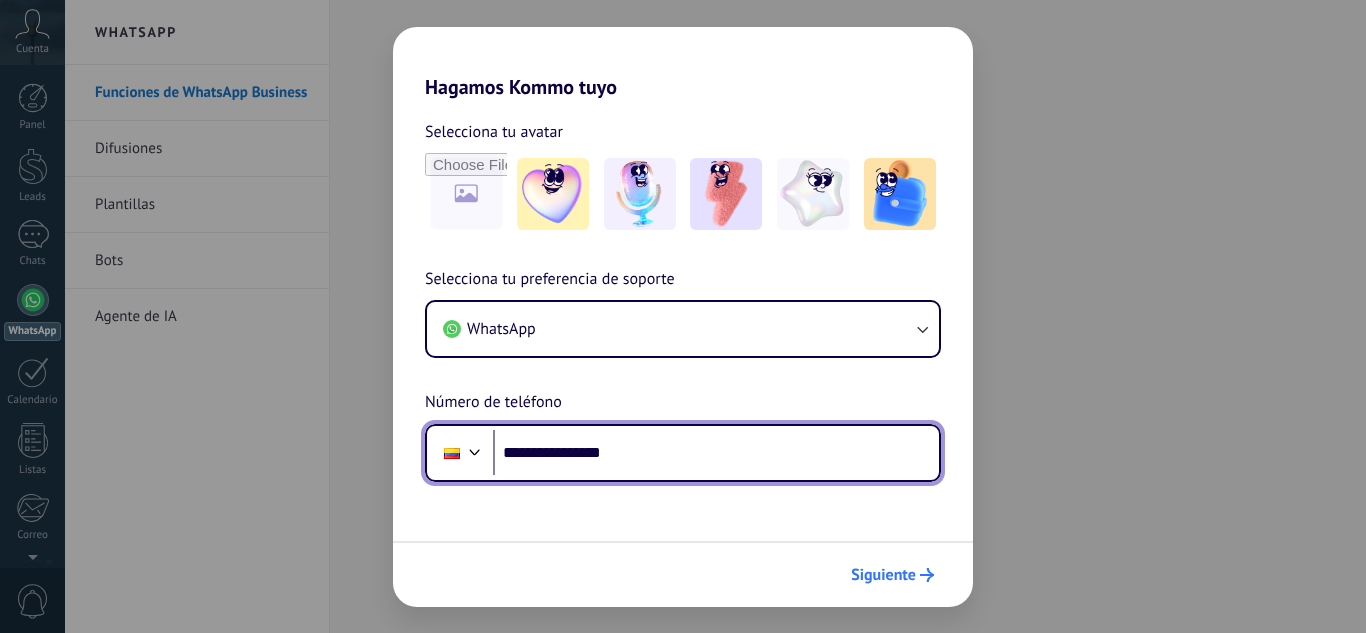 type on "**********" 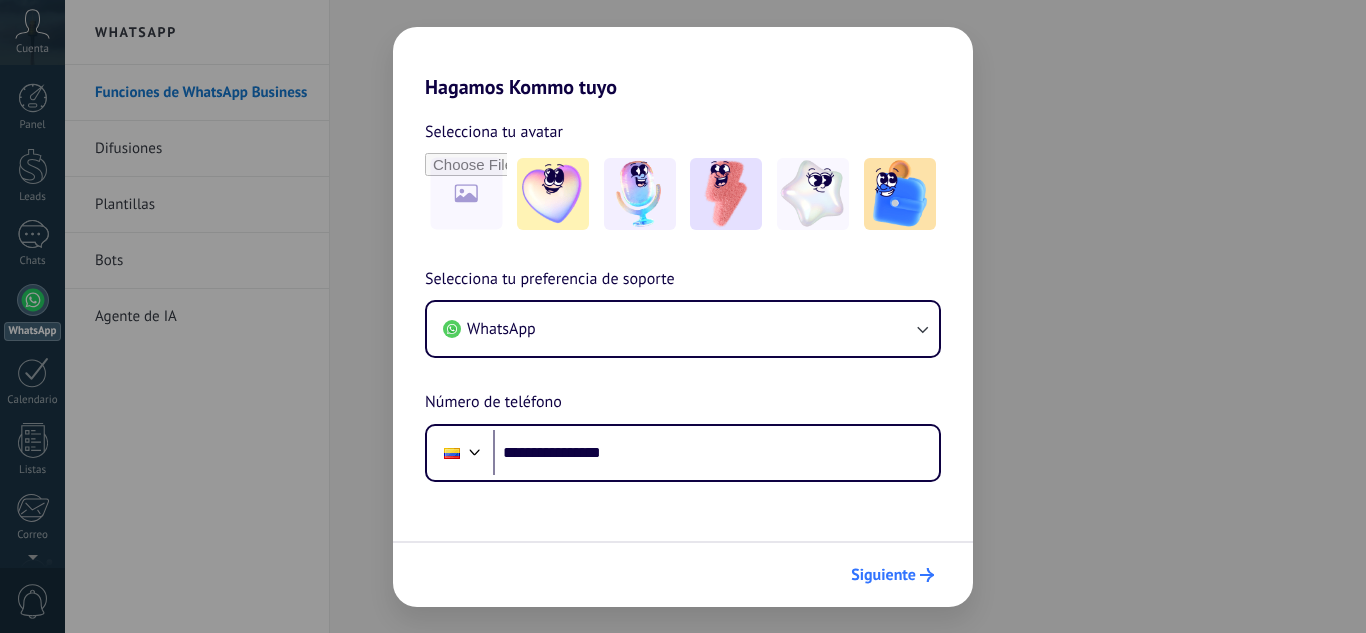 click on "Siguiente" at bounding box center (883, 575) 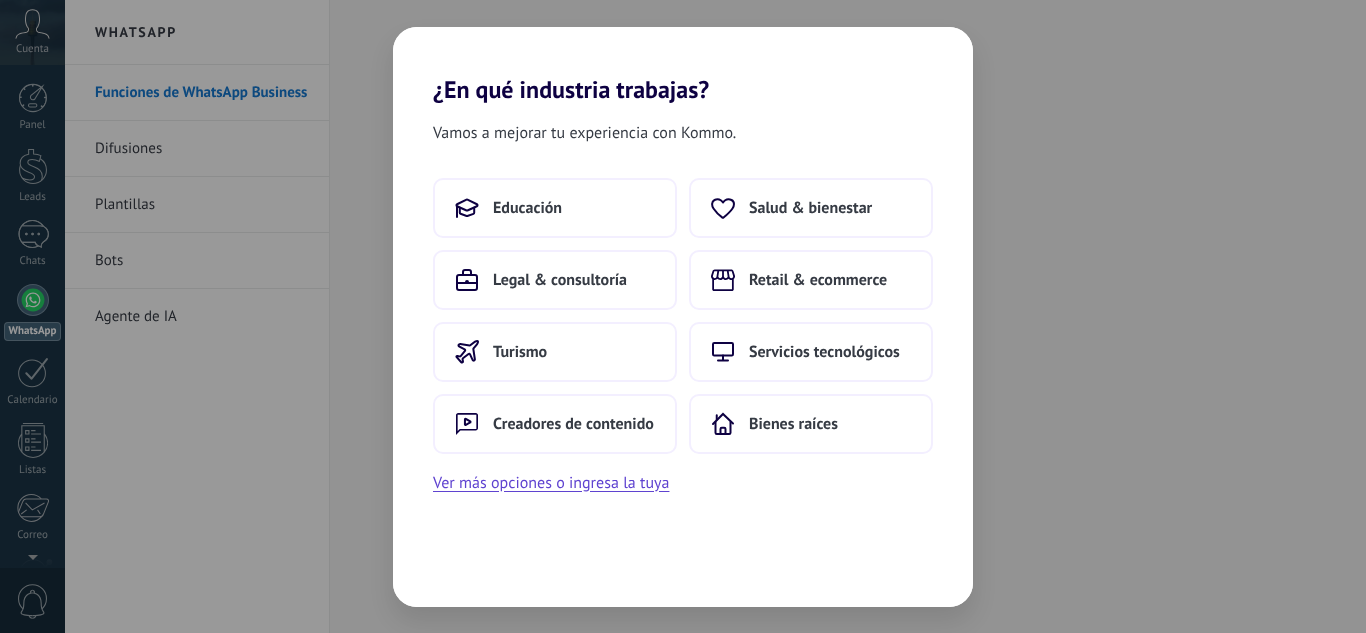 scroll, scrollTop: 0, scrollLeft: 0, axis: both 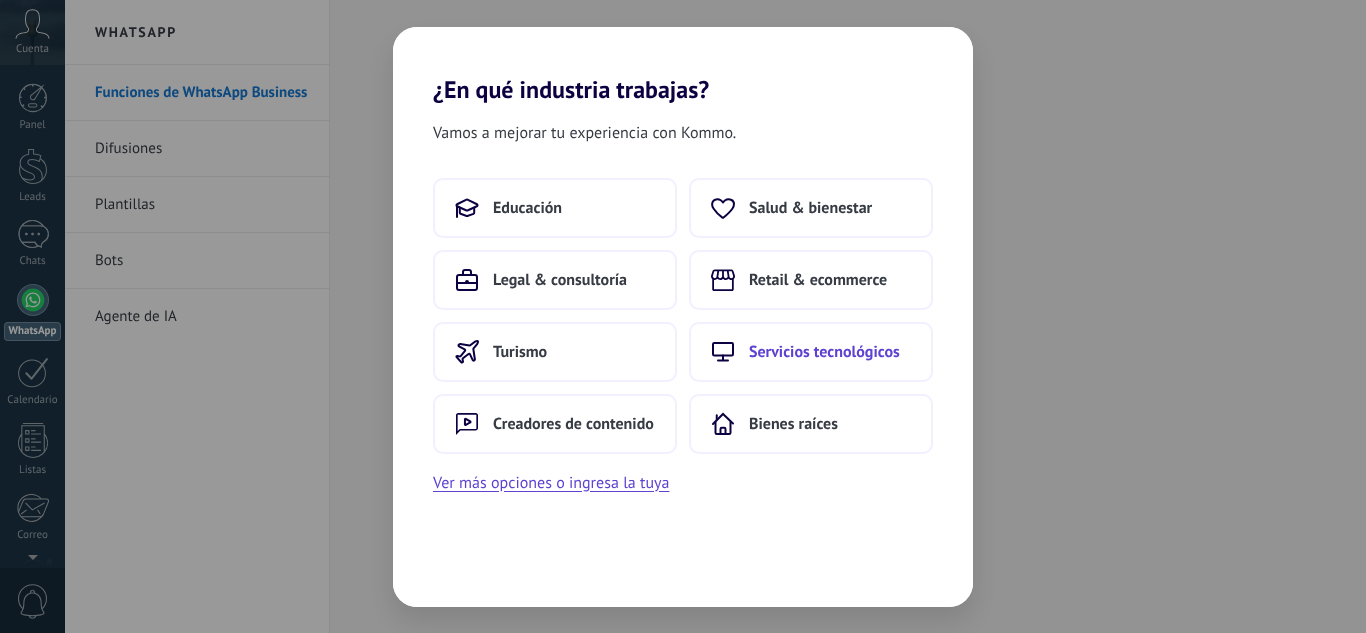 click on "Servicios tecnológicos" at bounding box center (824, 352) 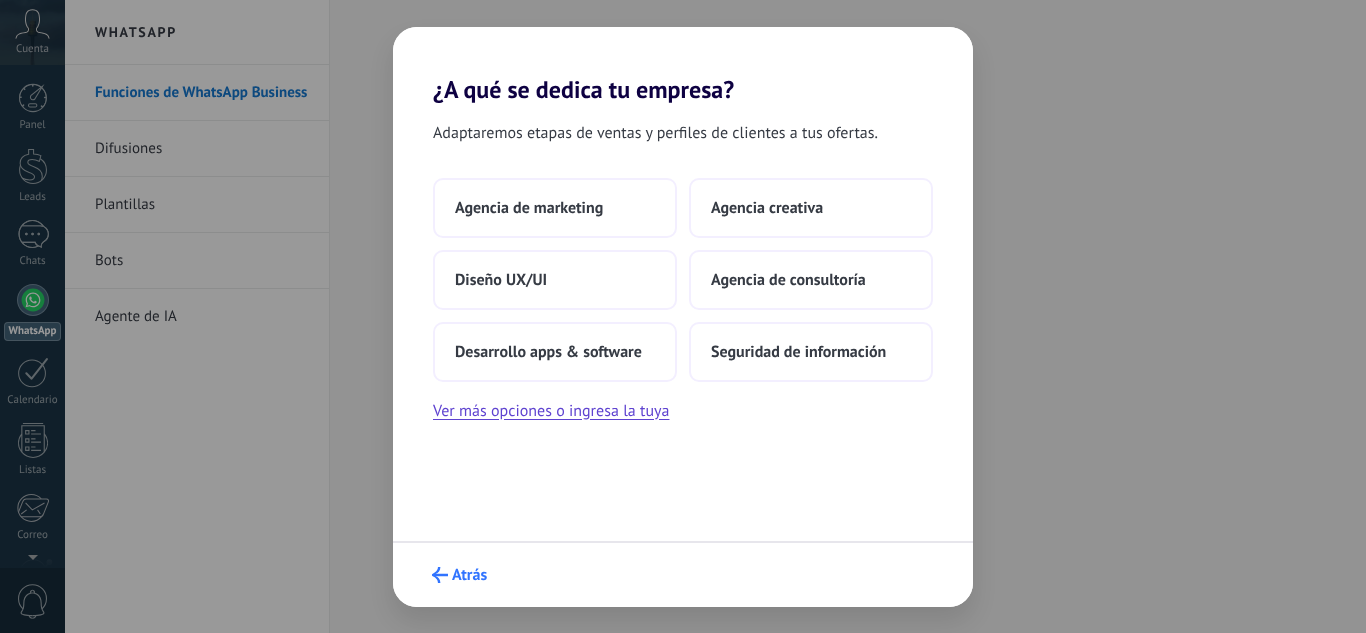 click on "Atrás" at bounding box center [469, 575] 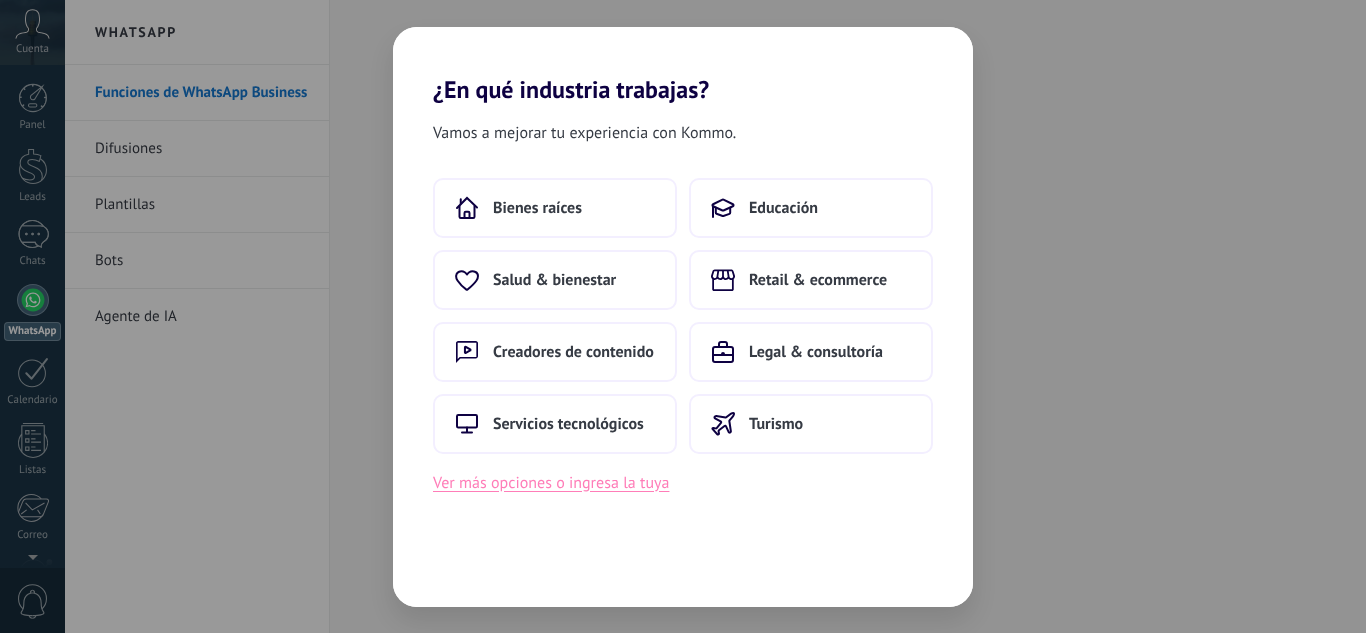 click on "Ver más opciones o ingresa la tuya" at bounding box center [551, 483] 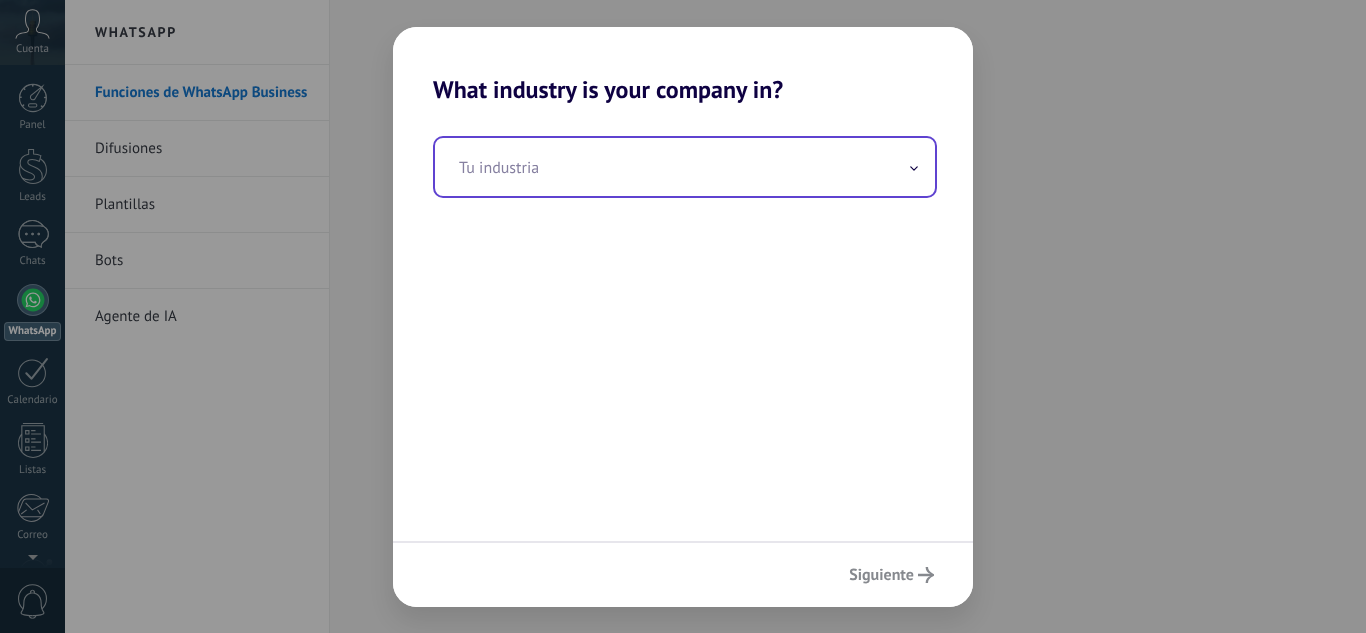 click at bounding box center [685, 167] 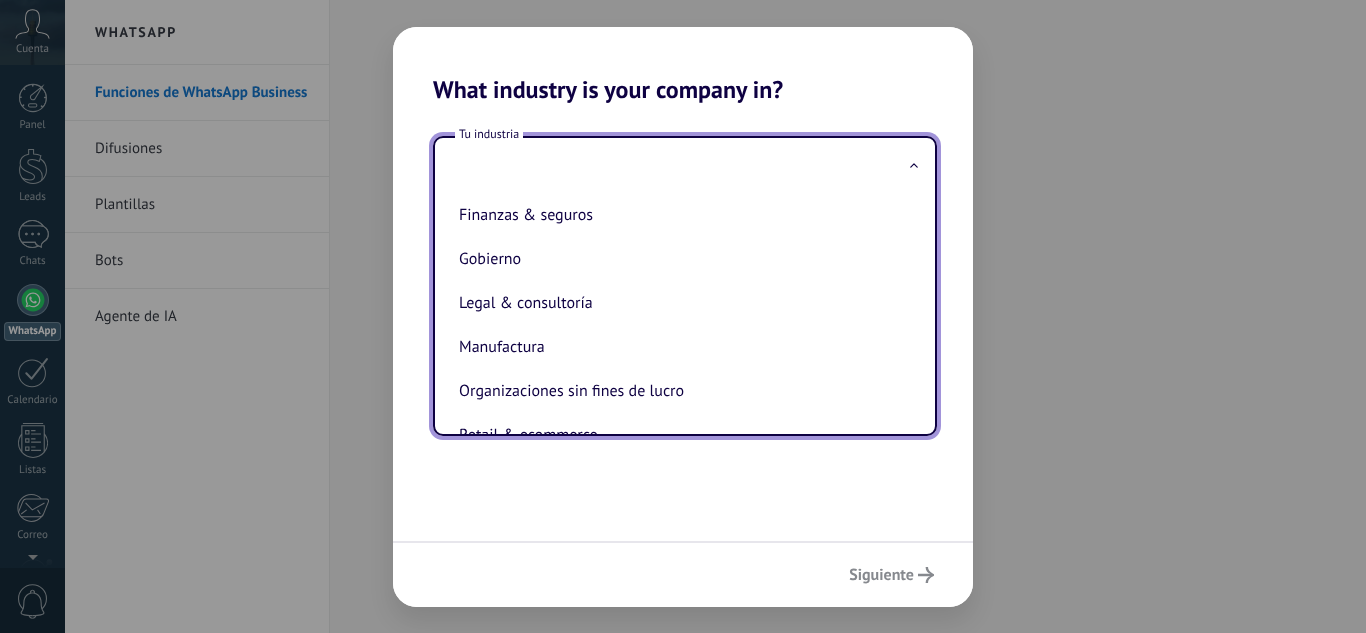 scroll, scrollTop: 197, scrollLeft: 0, axis: vertical 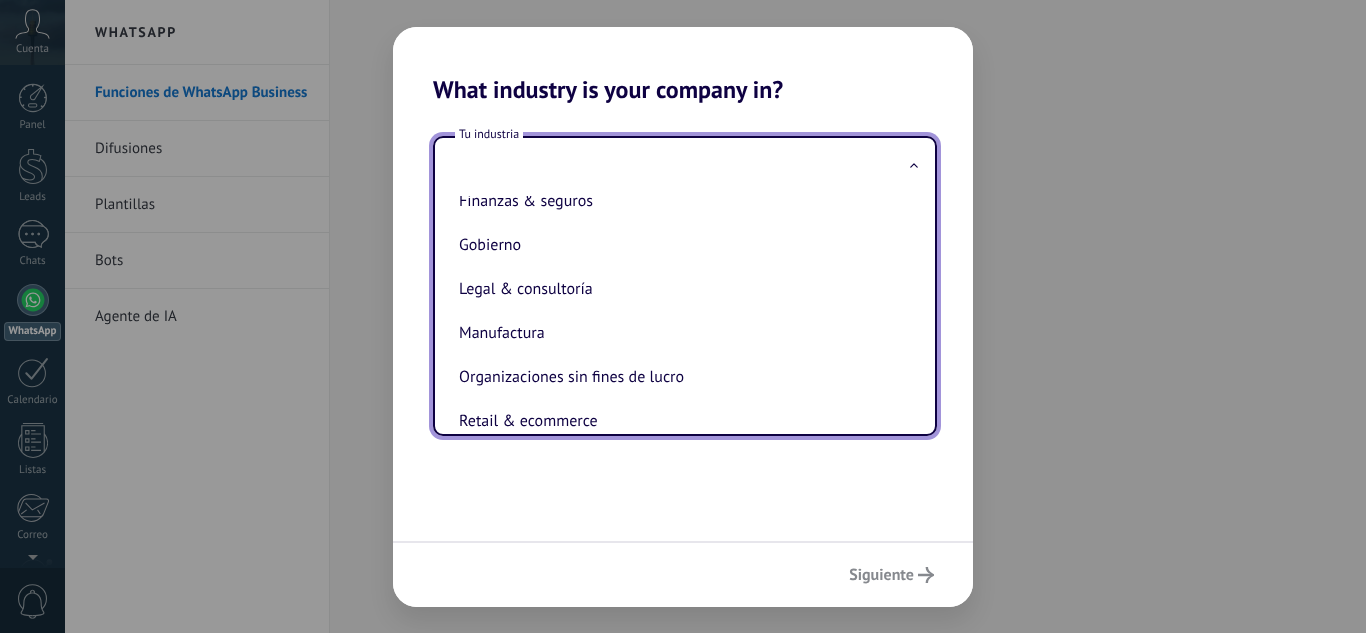 drag, startPoint x: 926, startPoint y: 274, endPoint x: 920, endPoint y: 289, distance: 16.155495 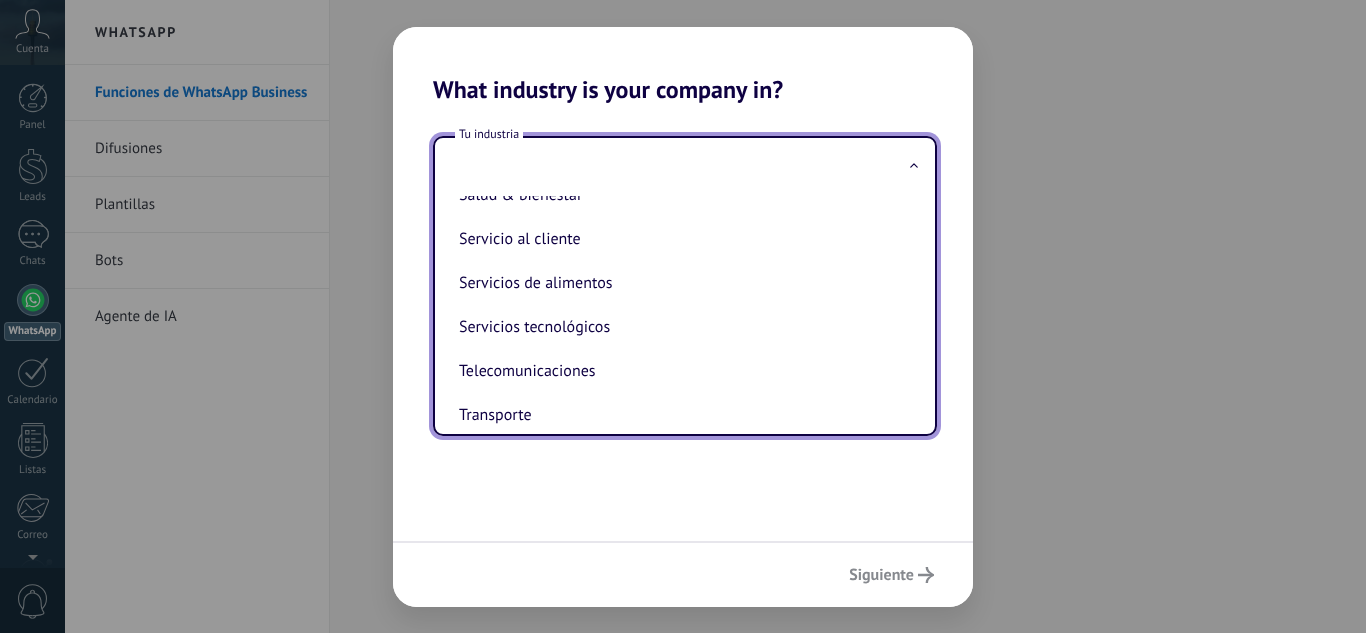 scroll, scrollTop: 530, scrollLeft: 0, axis: vertical 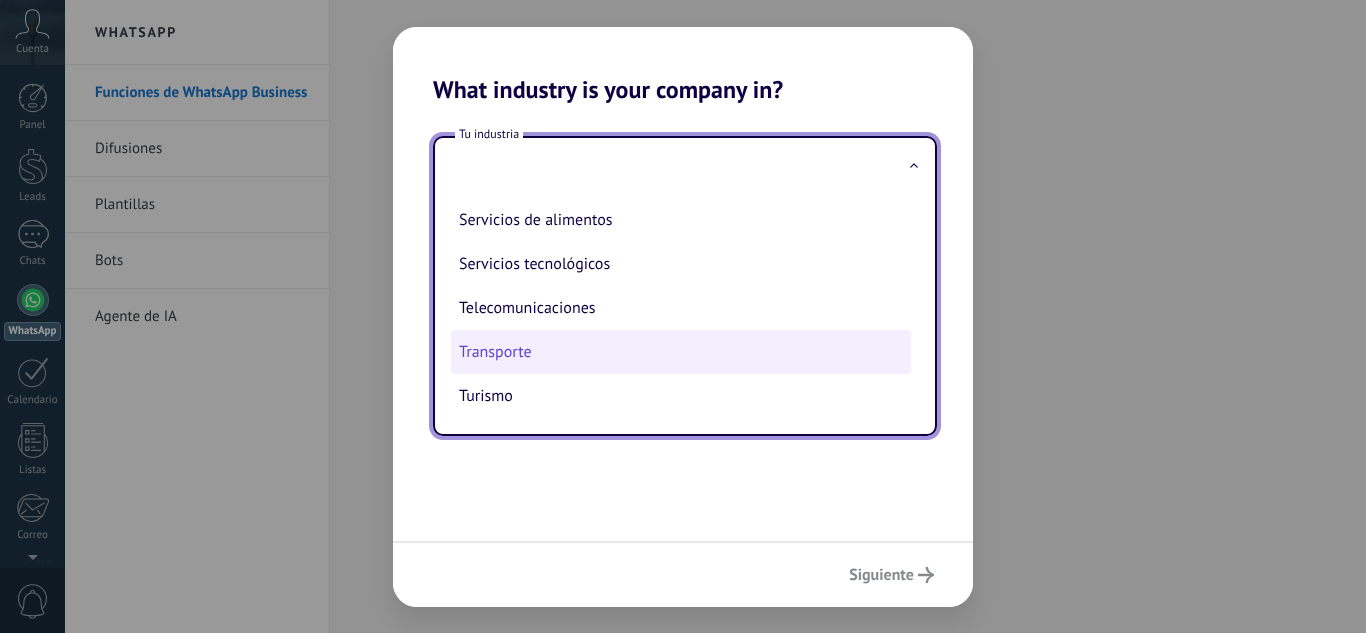 click on "Transporte" at bounding box center [681, 352] 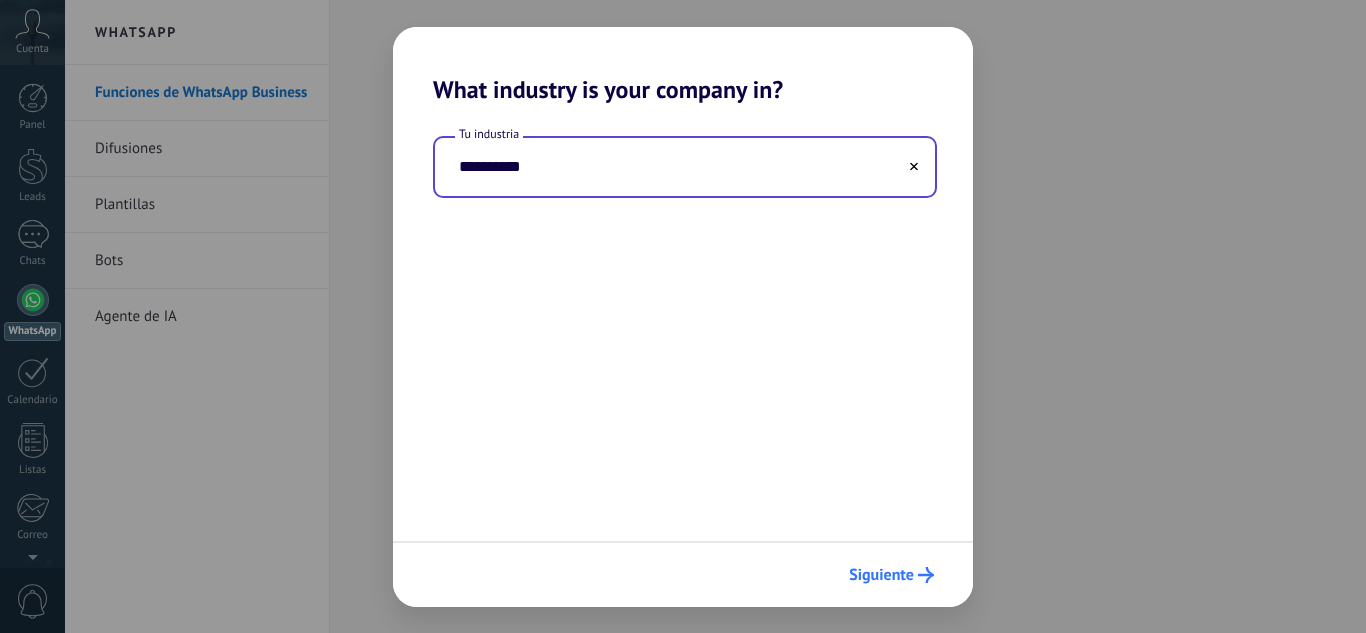 click on "Siguiente" at bounding box center (881, 575) 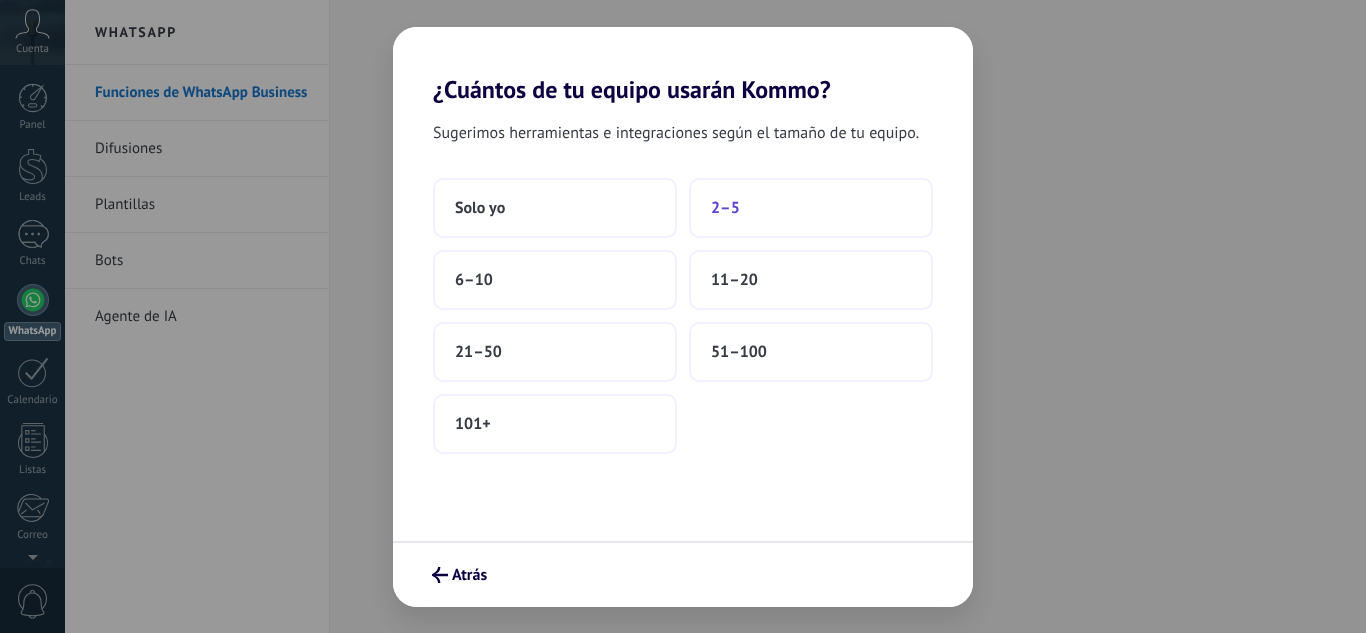 click on "2–5" at bounding box center (811, 208) 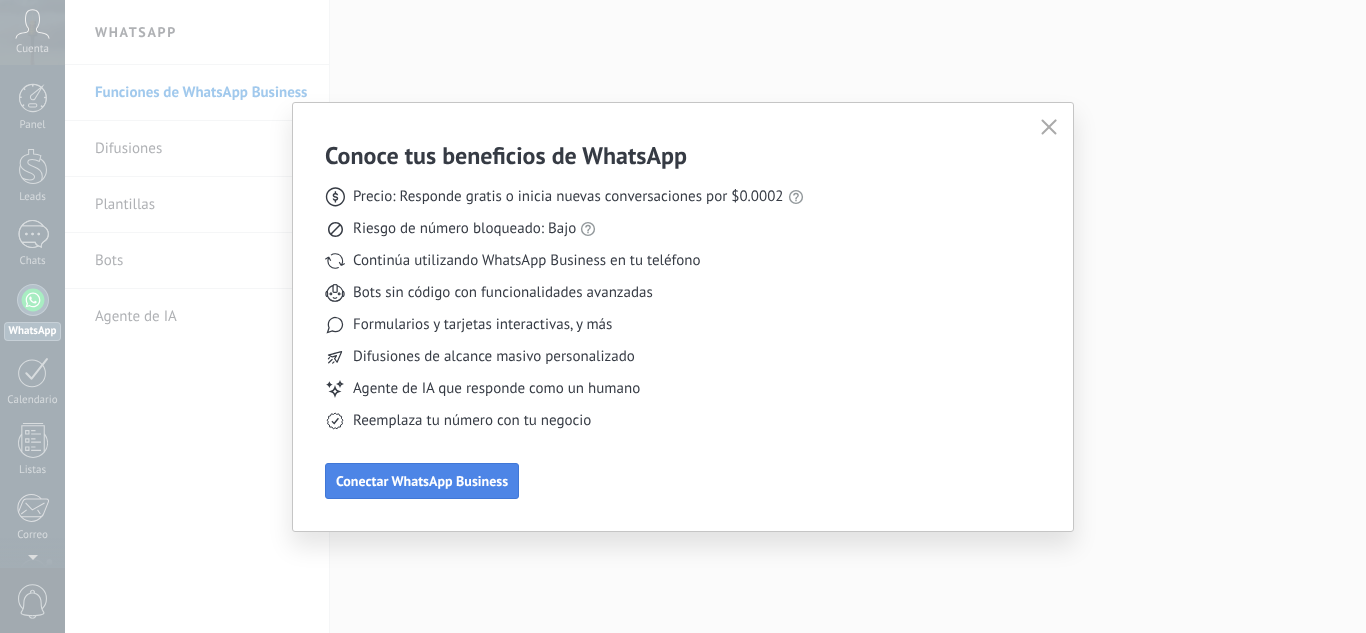 click on "Conectar WhatsApp Business" at bounding box center (422, 481) 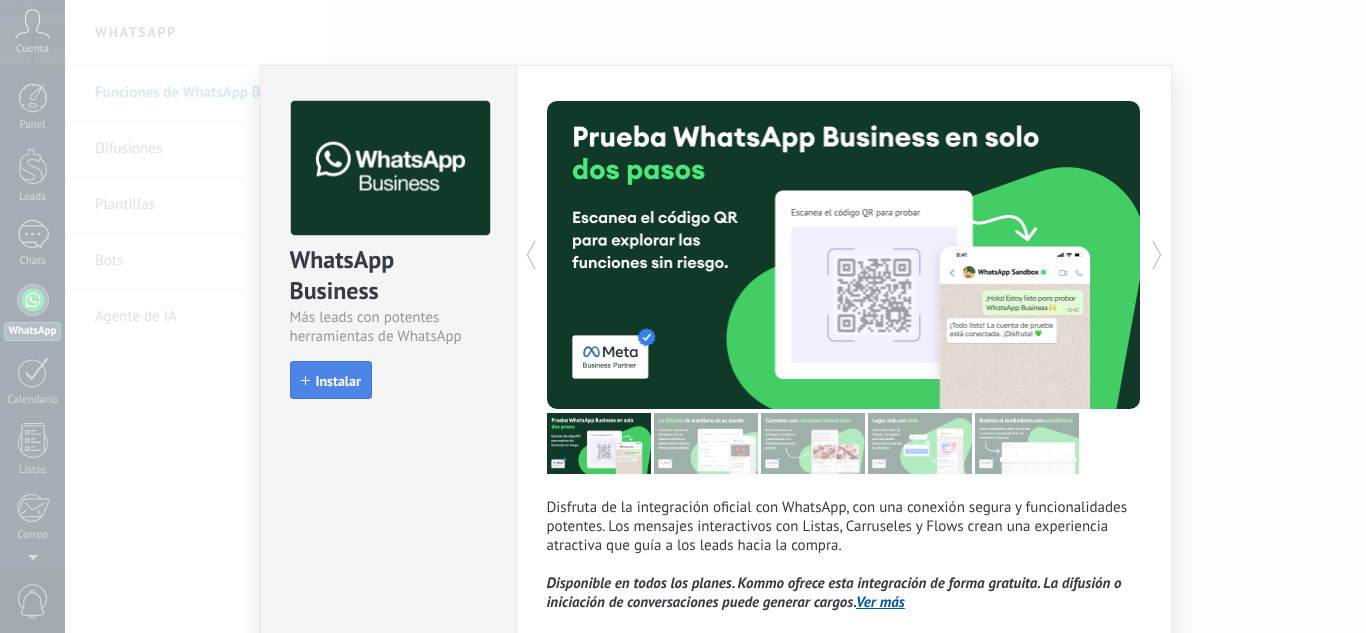 click on "Instalar" at bounding box center [338, 381] 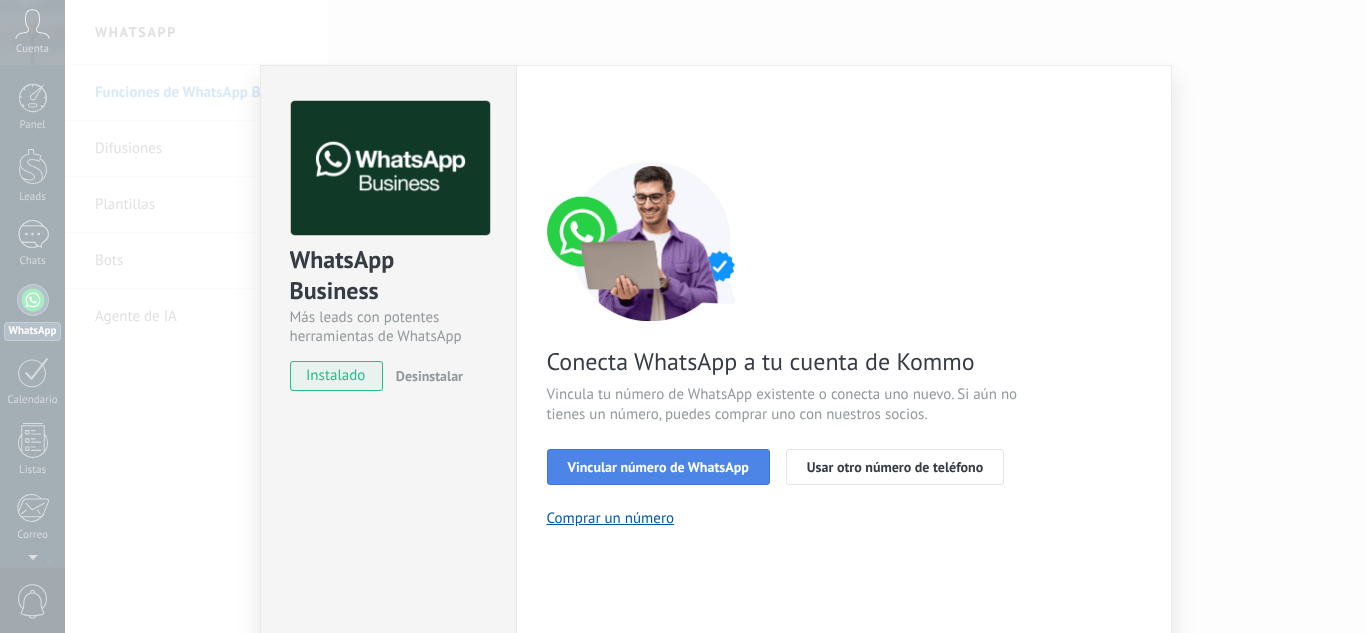 click on "Vincular número de WhatsApp" at bounding box center (658, 467) 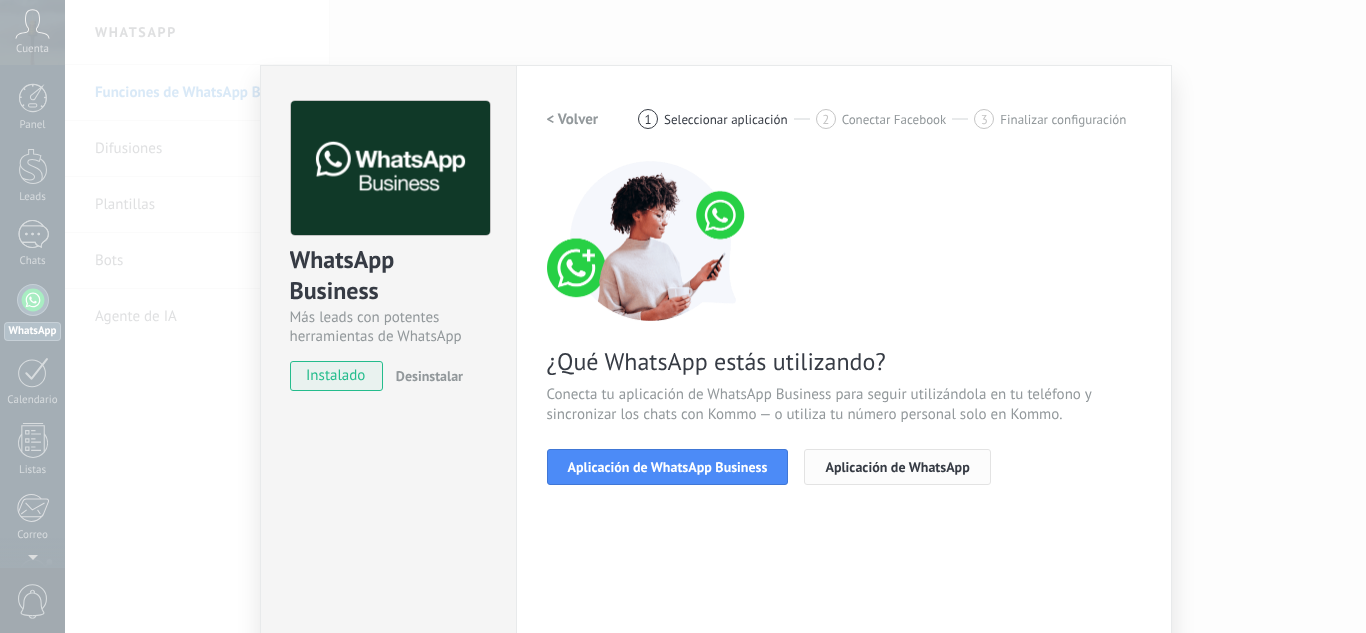 click on "Aplicación de WhatsApp" at bounding box center (897, 467) 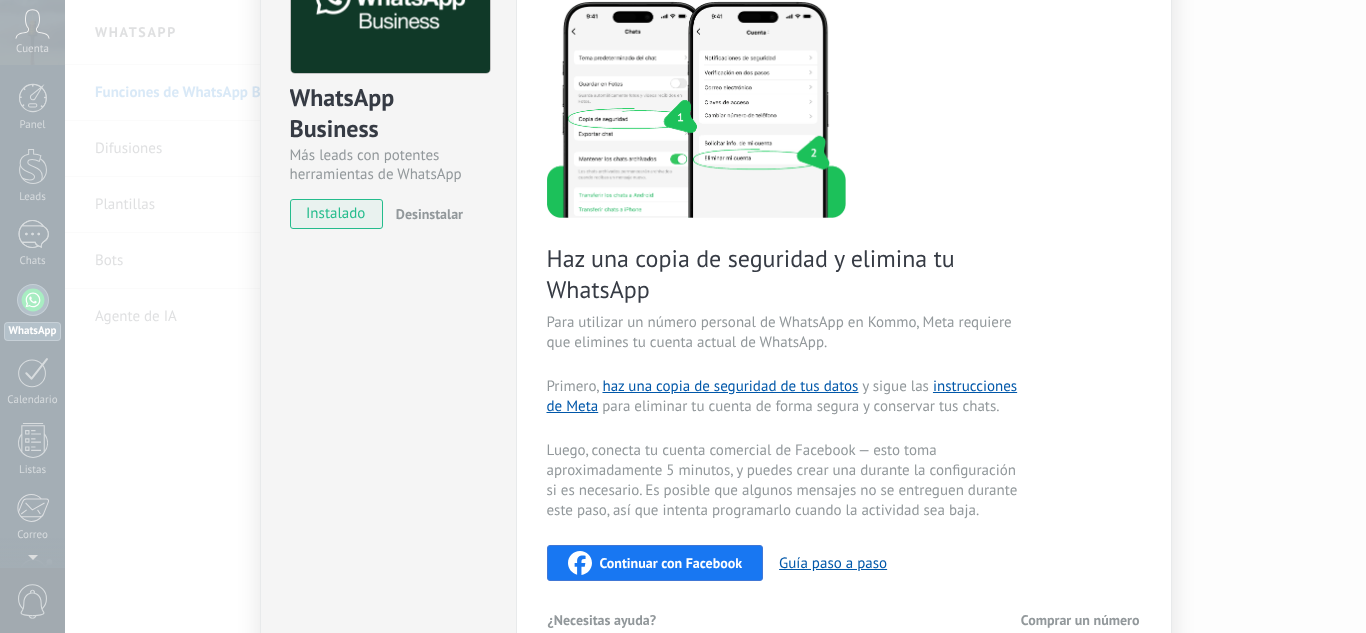 scroll, scrollTop: 192, scrollLeft: 0, axis: vertical 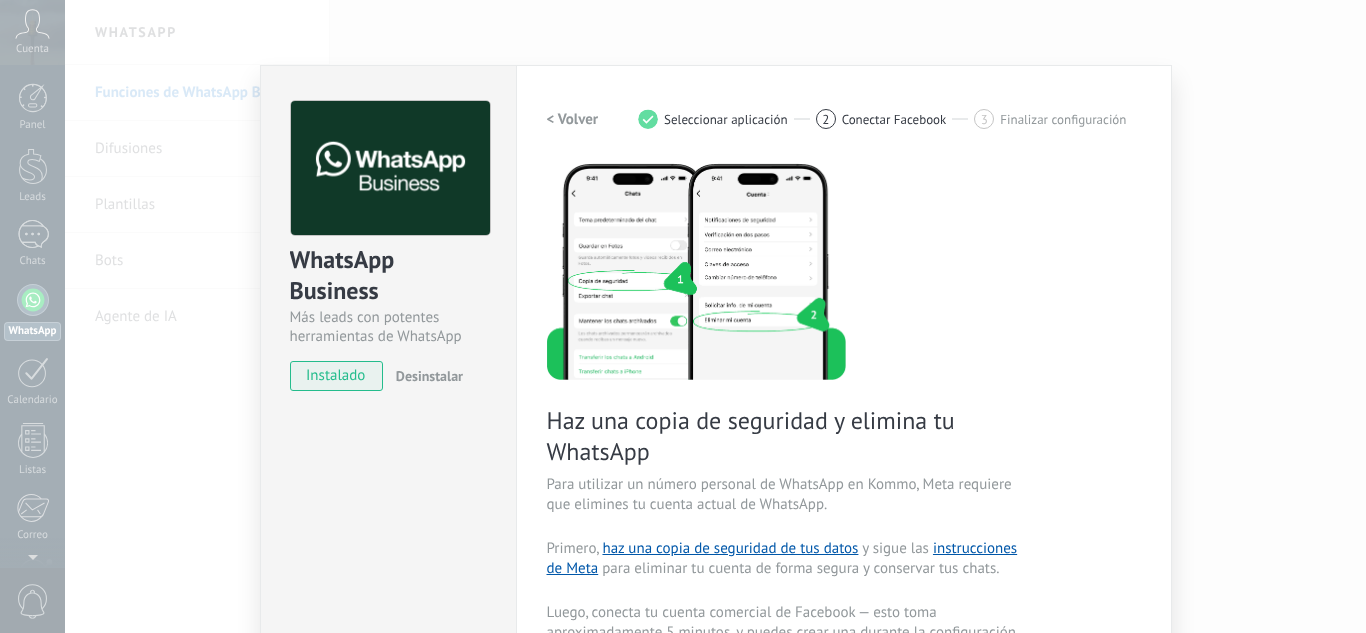 click on "< Volver" at bounding box center (573, 119) 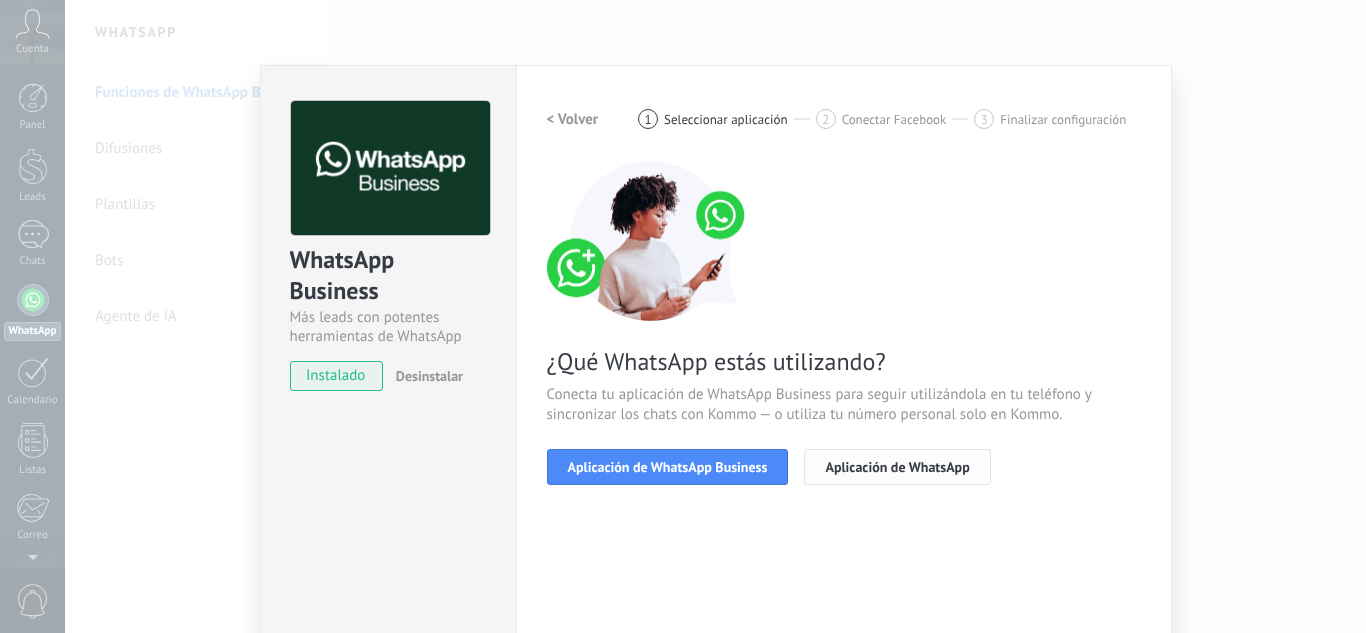click on "Aplicación de WhatsApp" at bounding box center [897, 467] 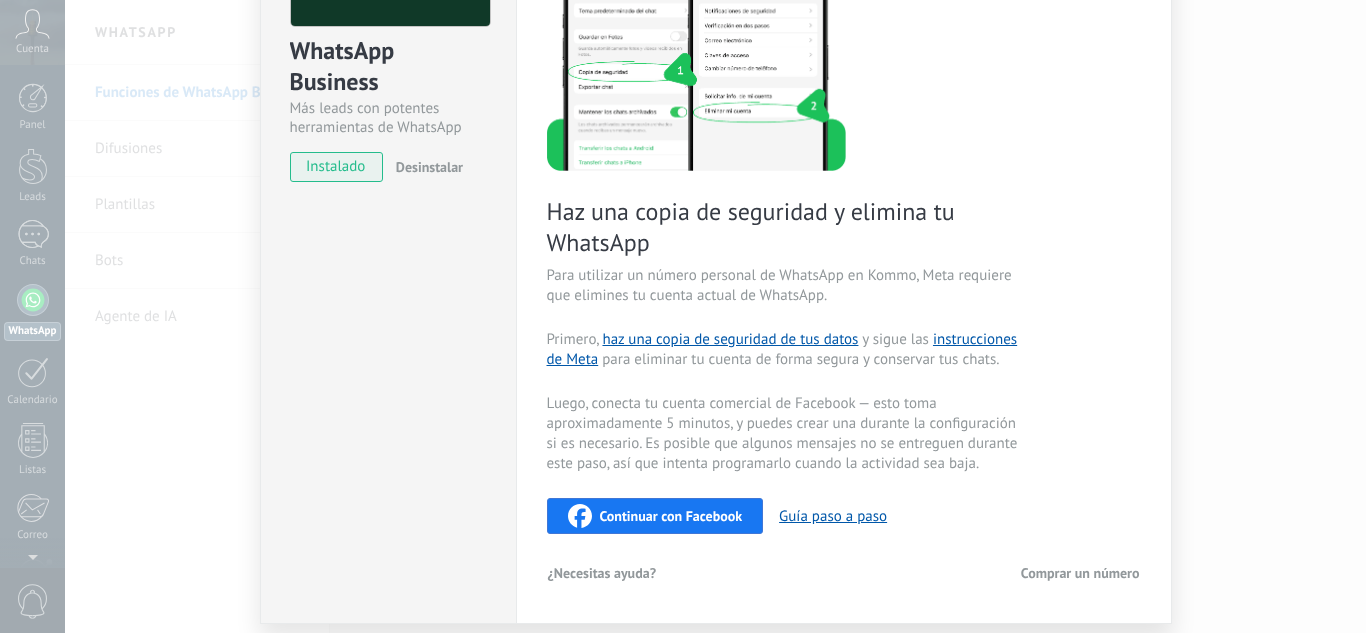 scroll, scrollTop: 212, scrollLeft: 0, axis: vertical 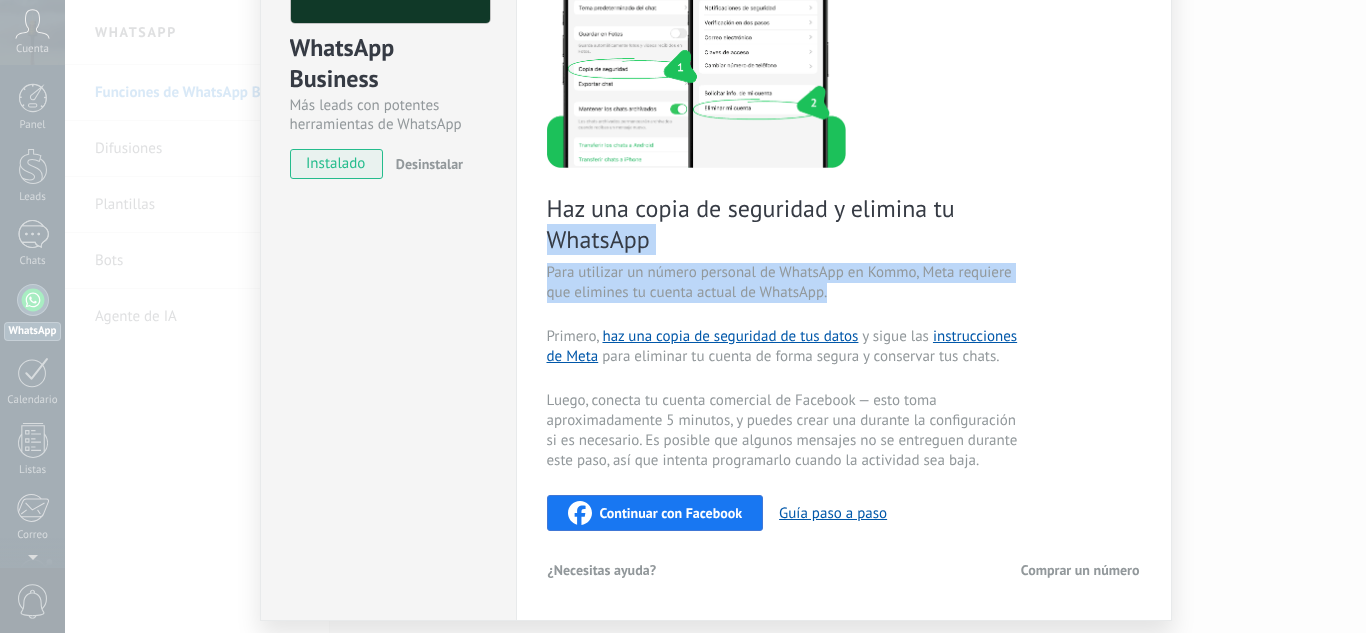 drag, startPoint x: 1354, startPoint y: 298, endPoint x: 1360, endPoint y: 212, distance: 86.209045 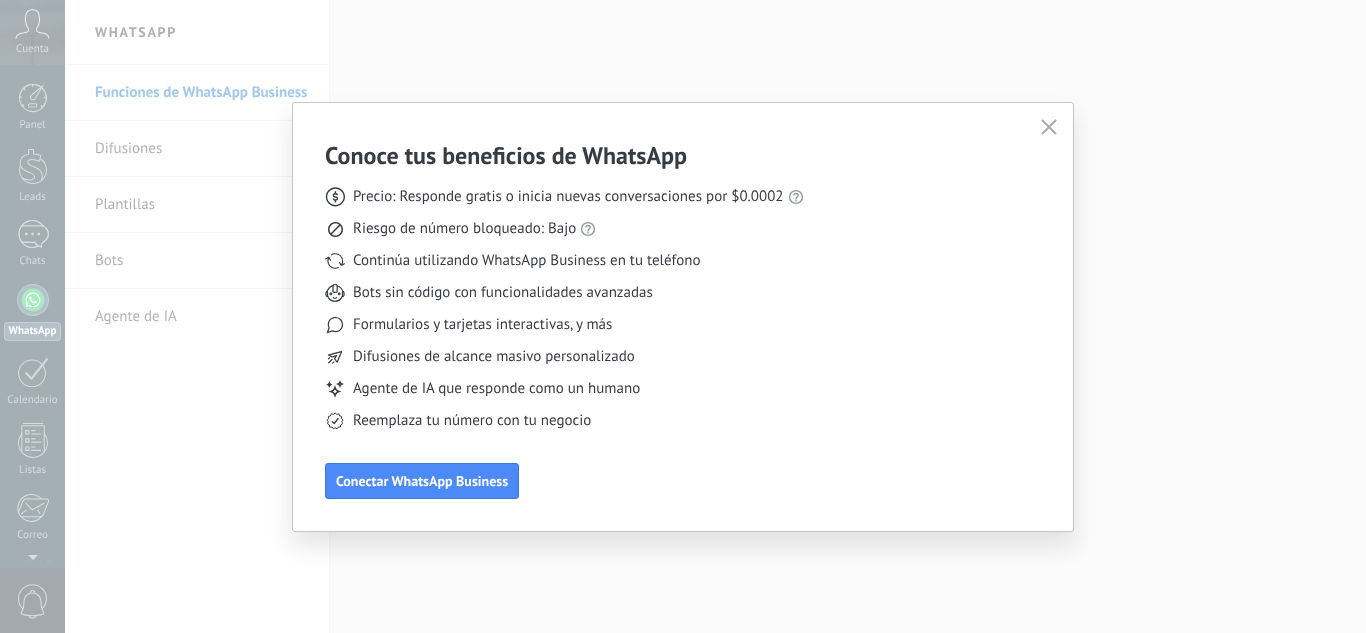 scroll, scrollTop: 0, scrollLeft: 0, axis: both 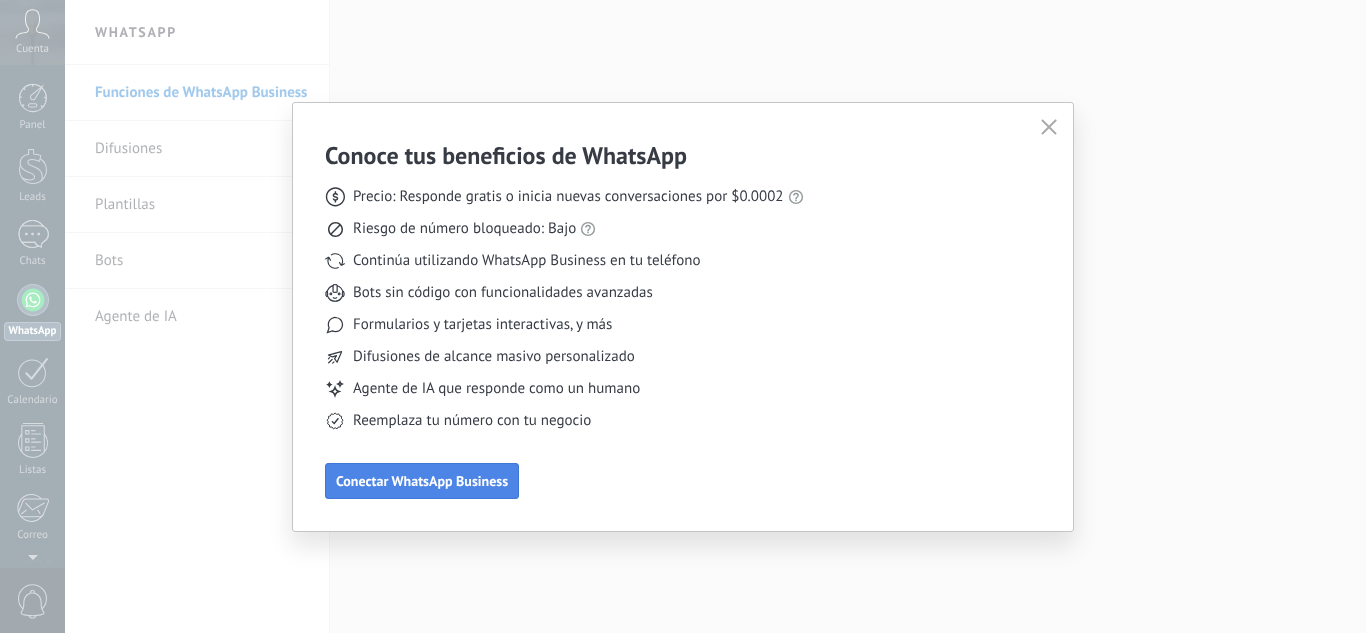 click on "Conectar WhatsApp Business" at bounding box center [422, 481] 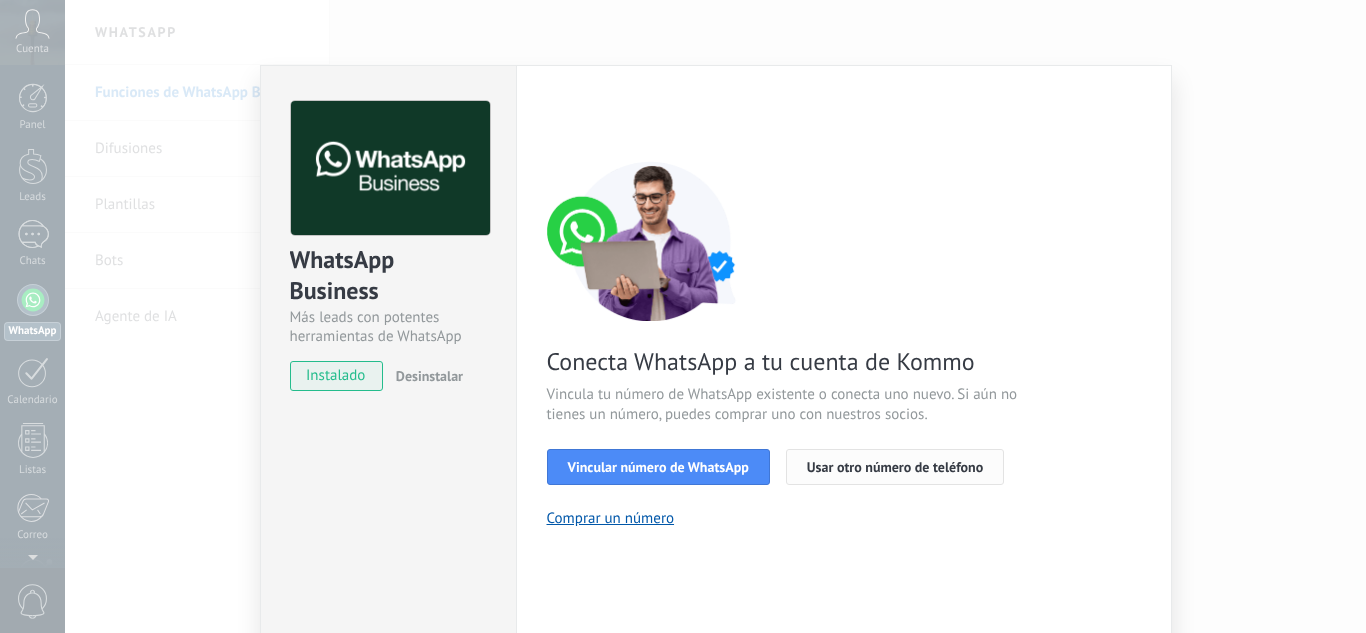 click on "Usar otro número de teléfono" at bounding box center (895, 467) 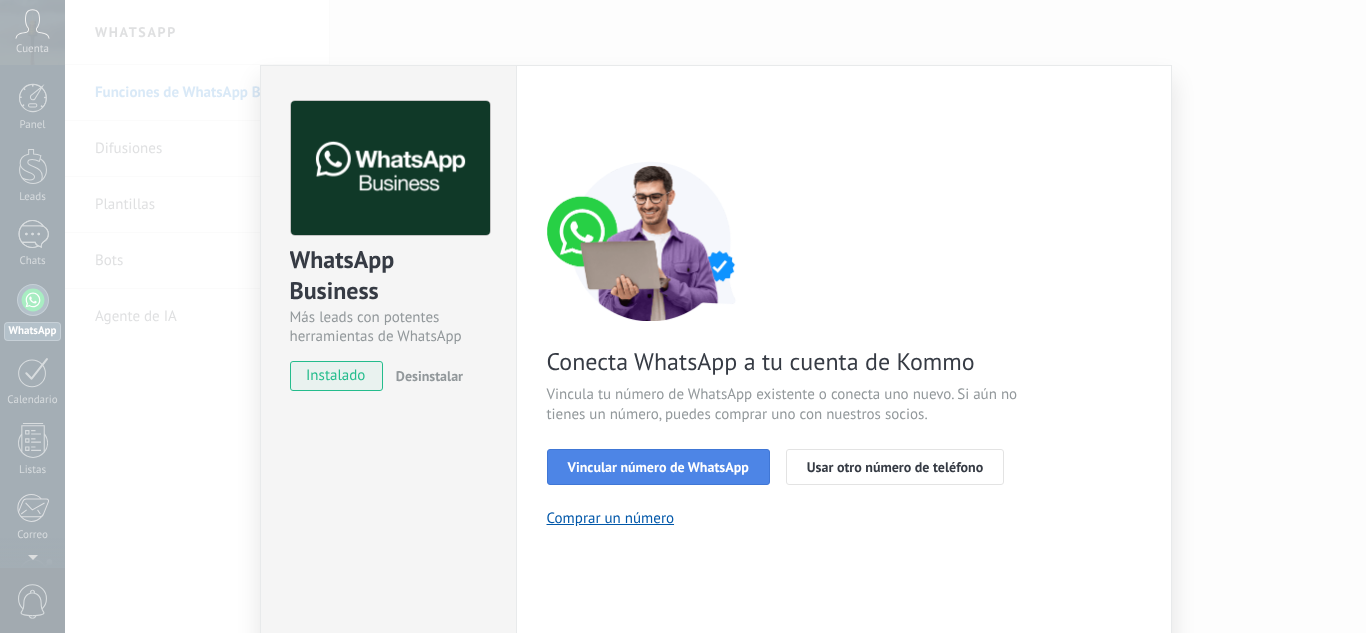 click on "Vincular número de WhatsApp" at bounding box center (658, 467) 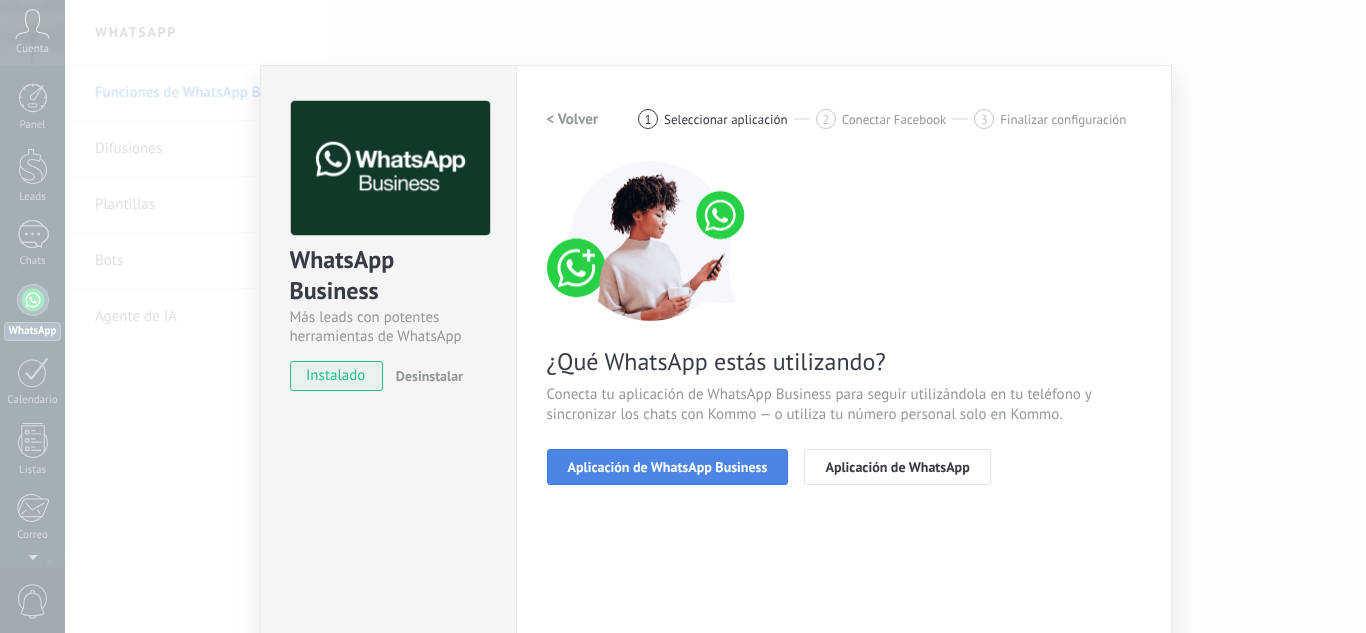 click on "Aplicación de WhatsApp Business" at bounding box center (668, 467) 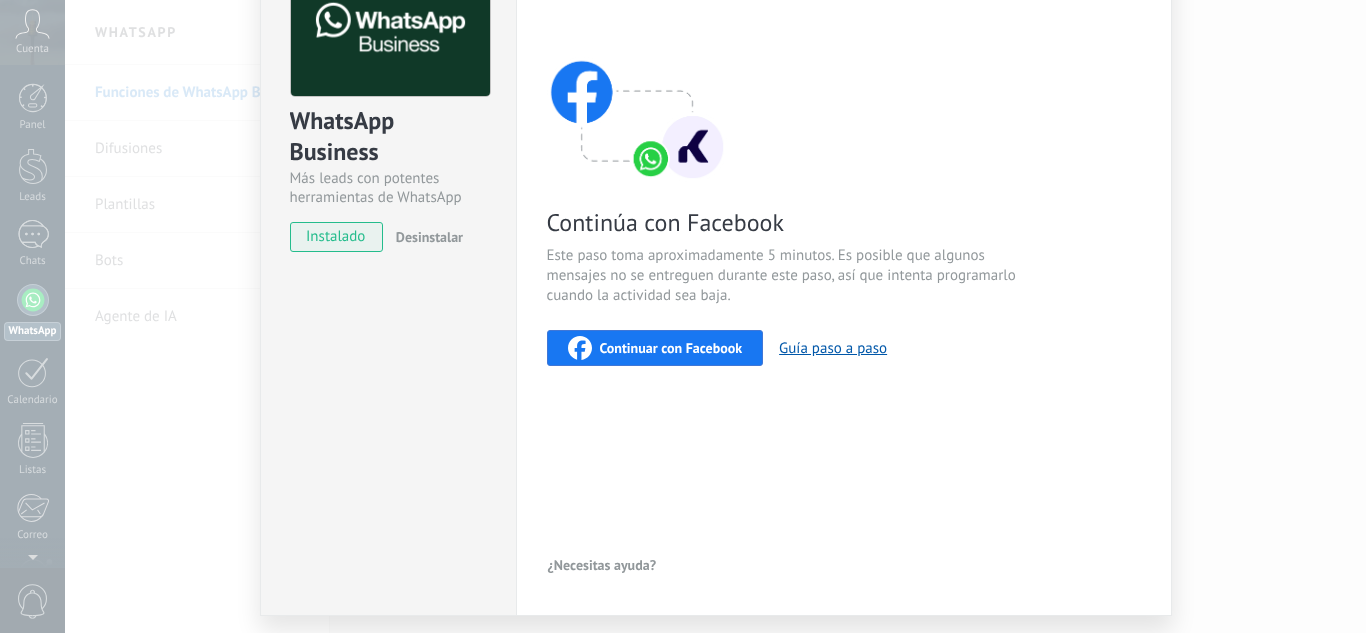 scroll, scrollTop: 197, scrollLeft: 0, axis: vertical 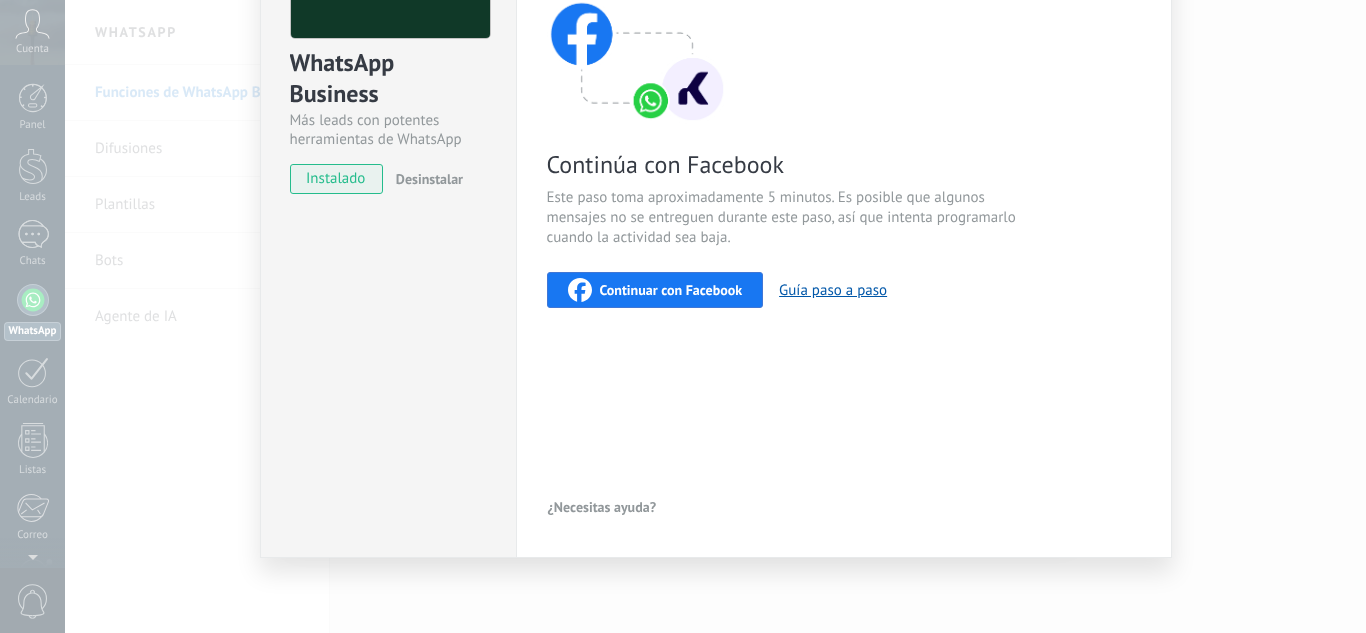 click on "Desinstalar" at bounding box center (429, 179) 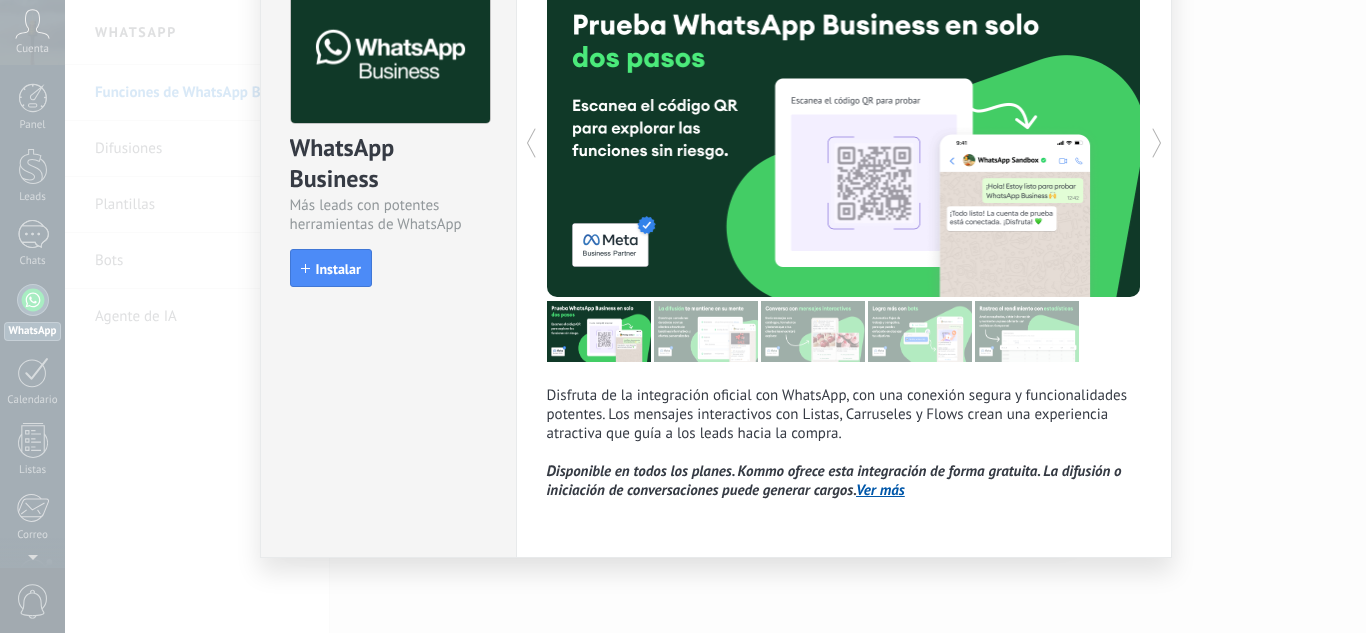 scroll, scrollTop: 112, scrollLeft: 0, axis: vertical 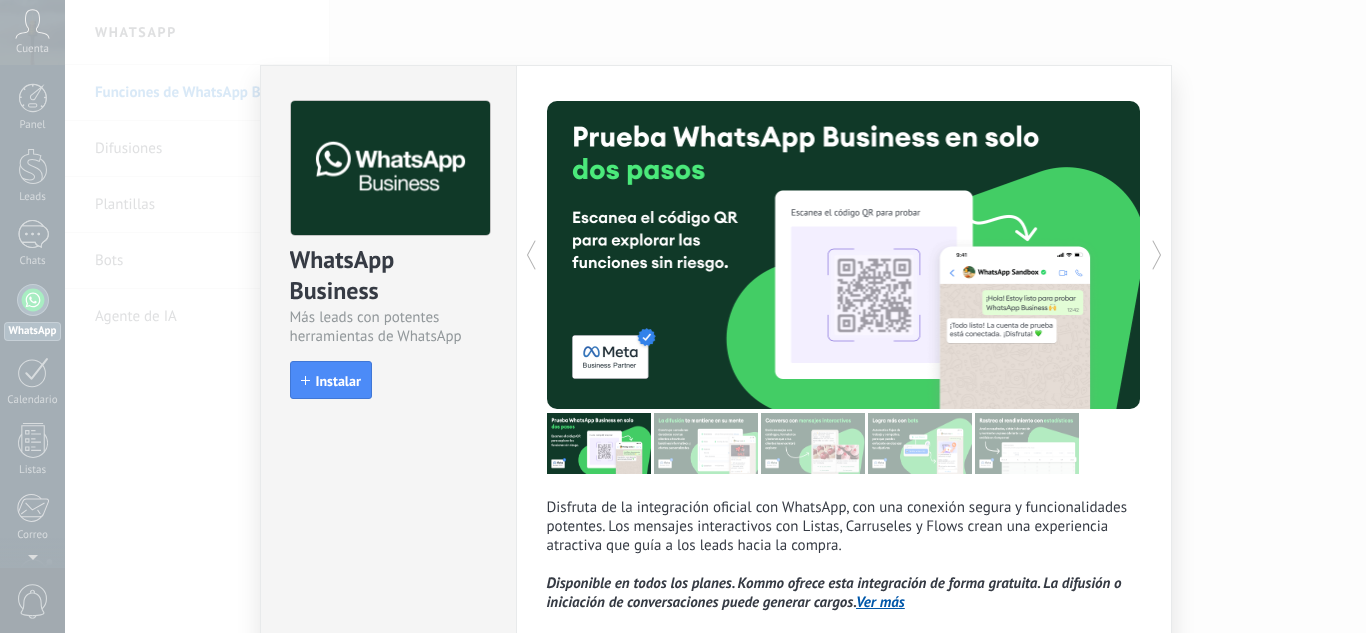 click at bounding box center (992, 255) 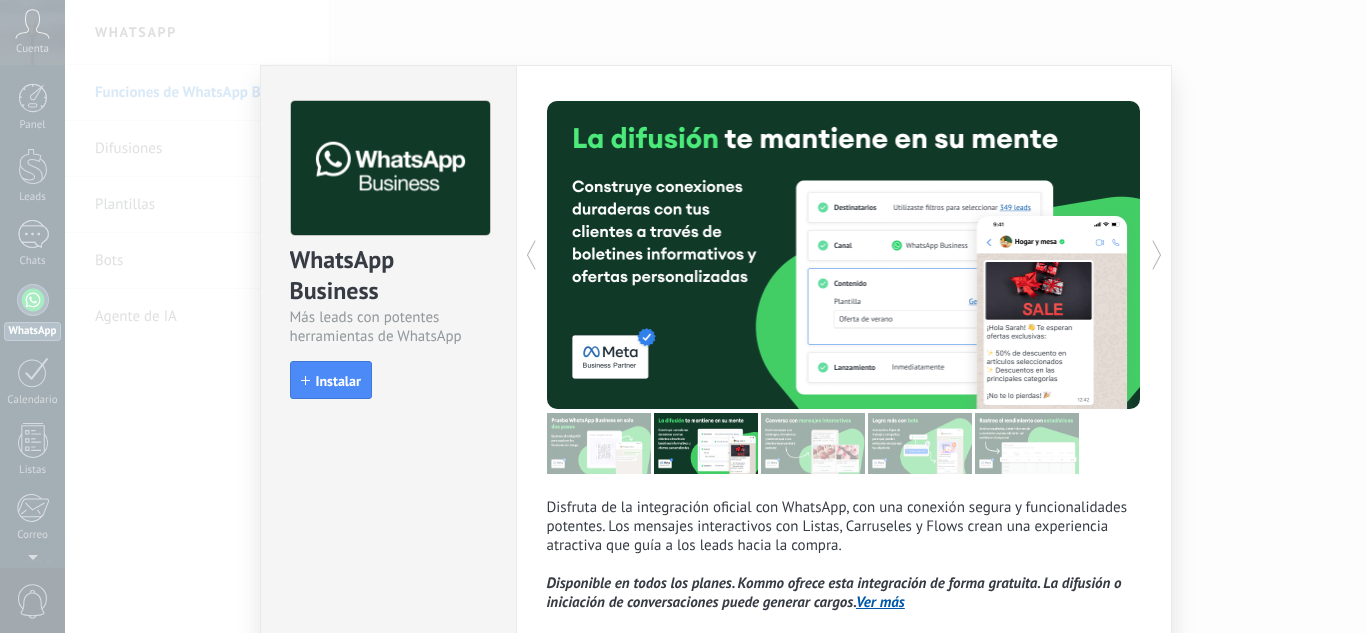 click at bounding box center [695, 255] 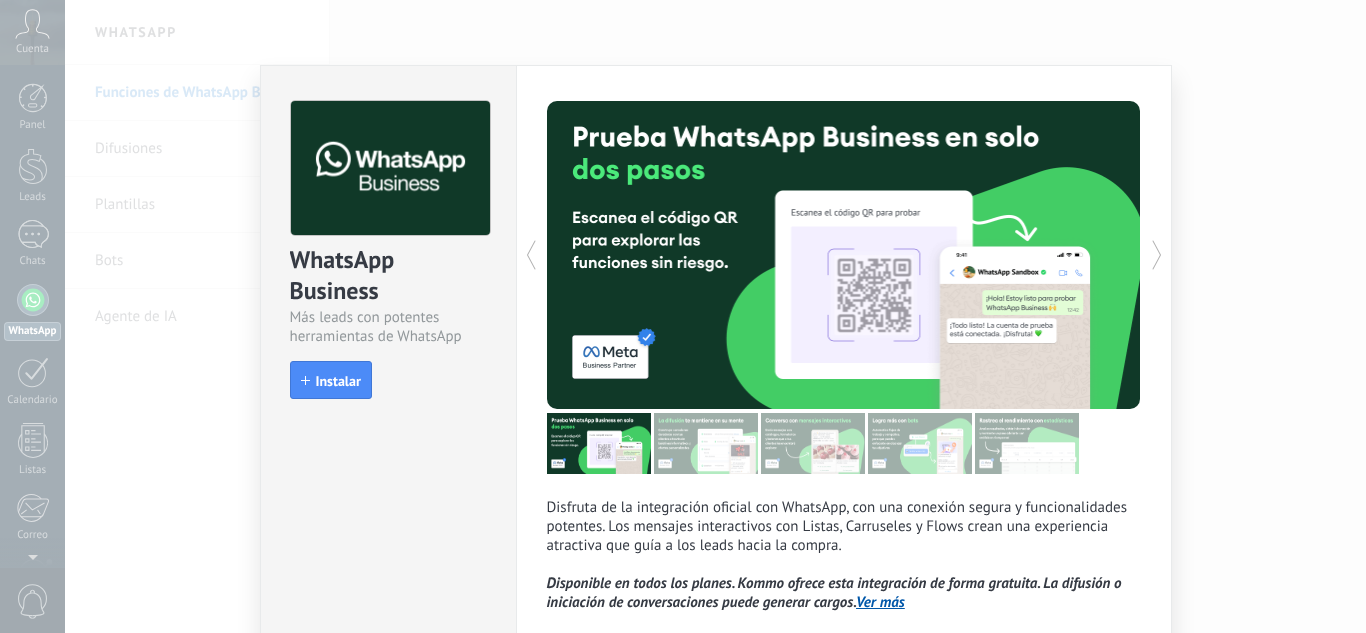 click at bounding box center (992, 255) 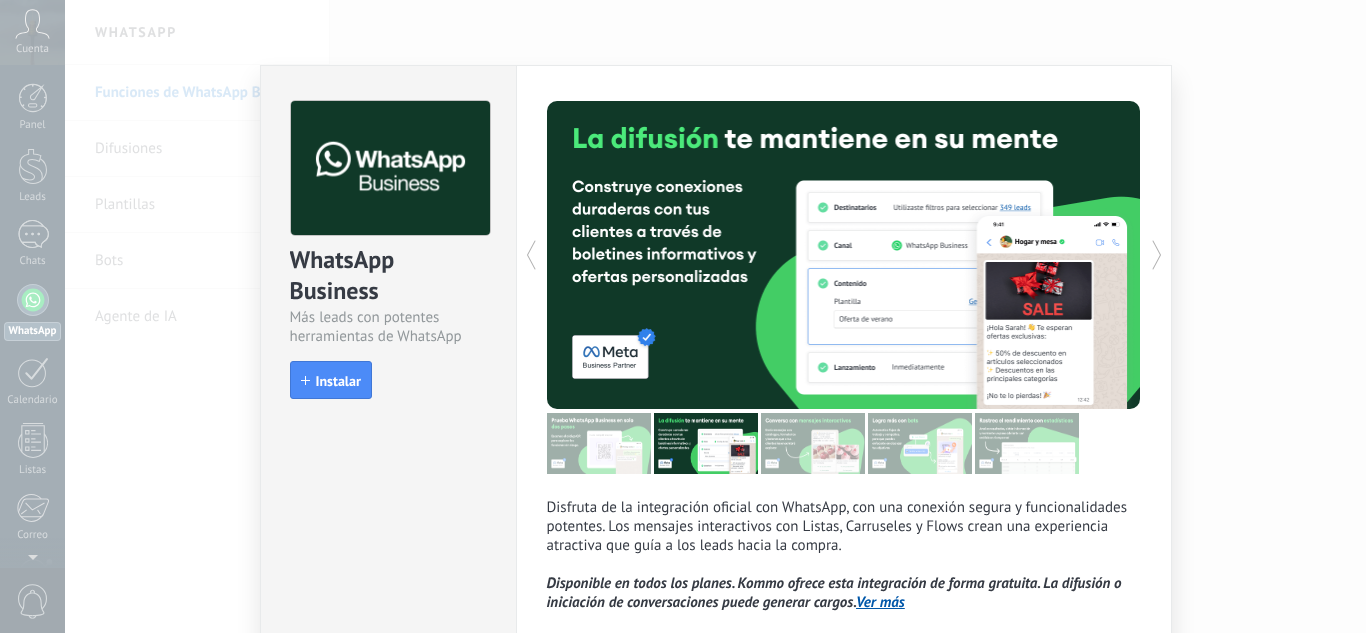 click at bounding box center (992, 255) 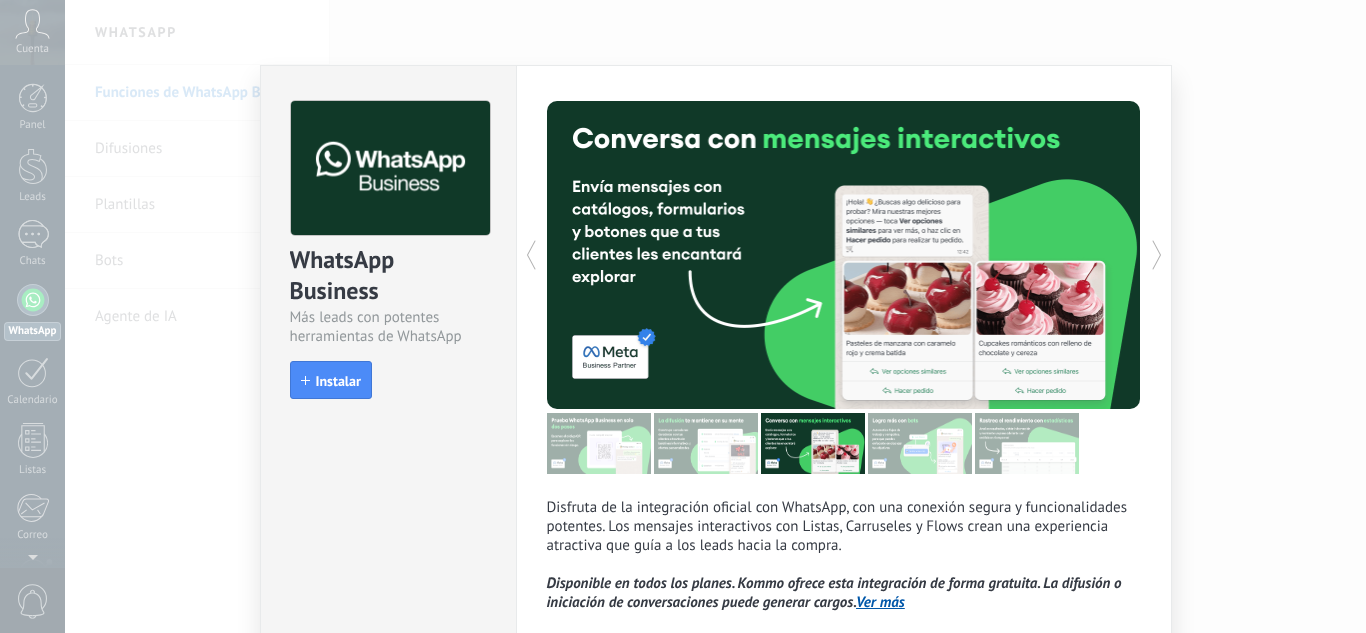 click at bounding box center (992, 255) 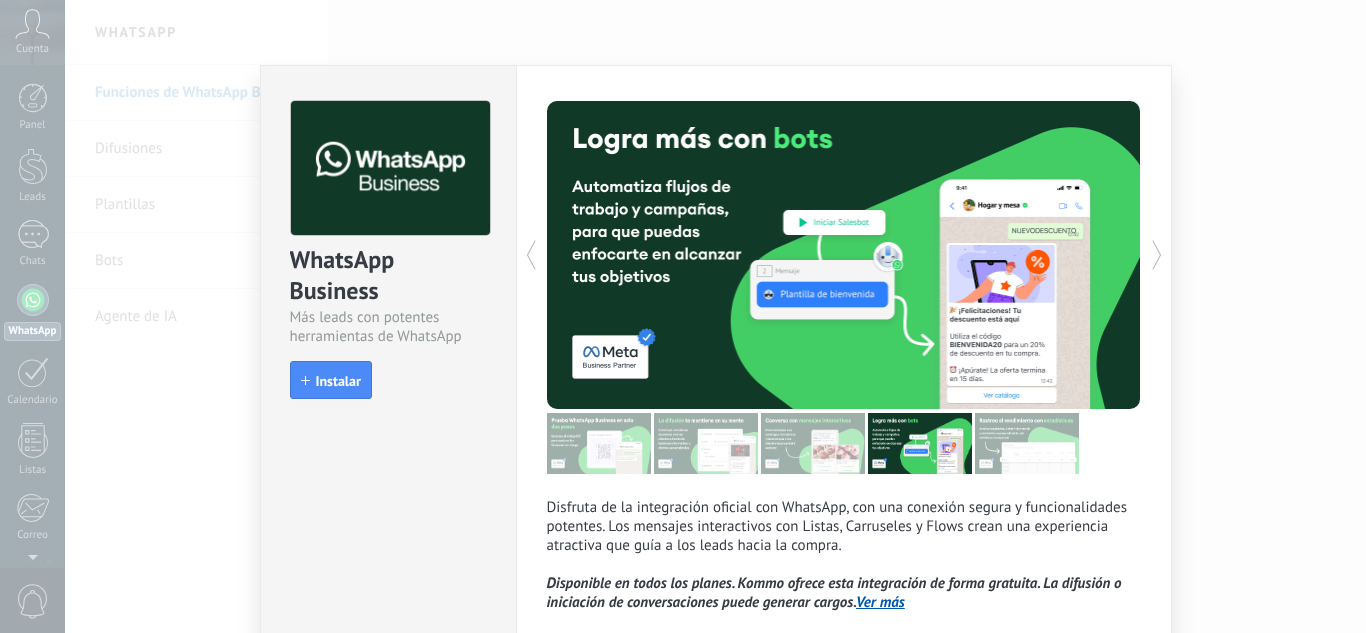 click at bounding box center (992, 255) 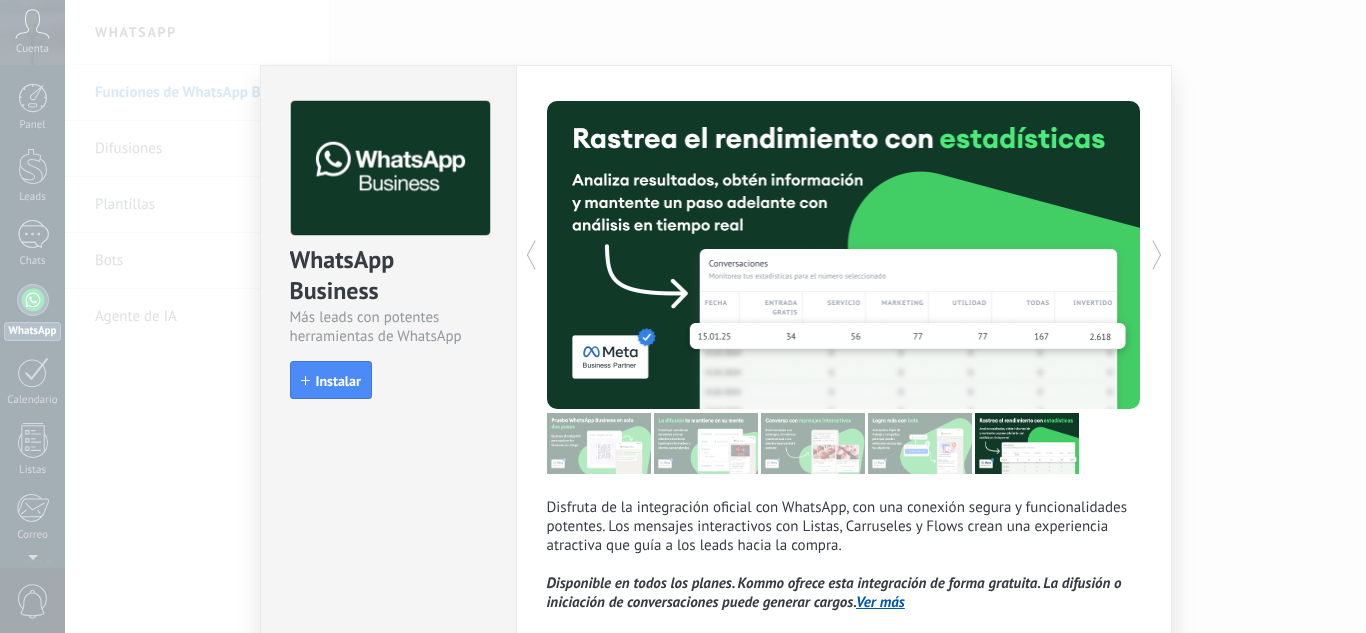 click at bounding box center (992, 255) 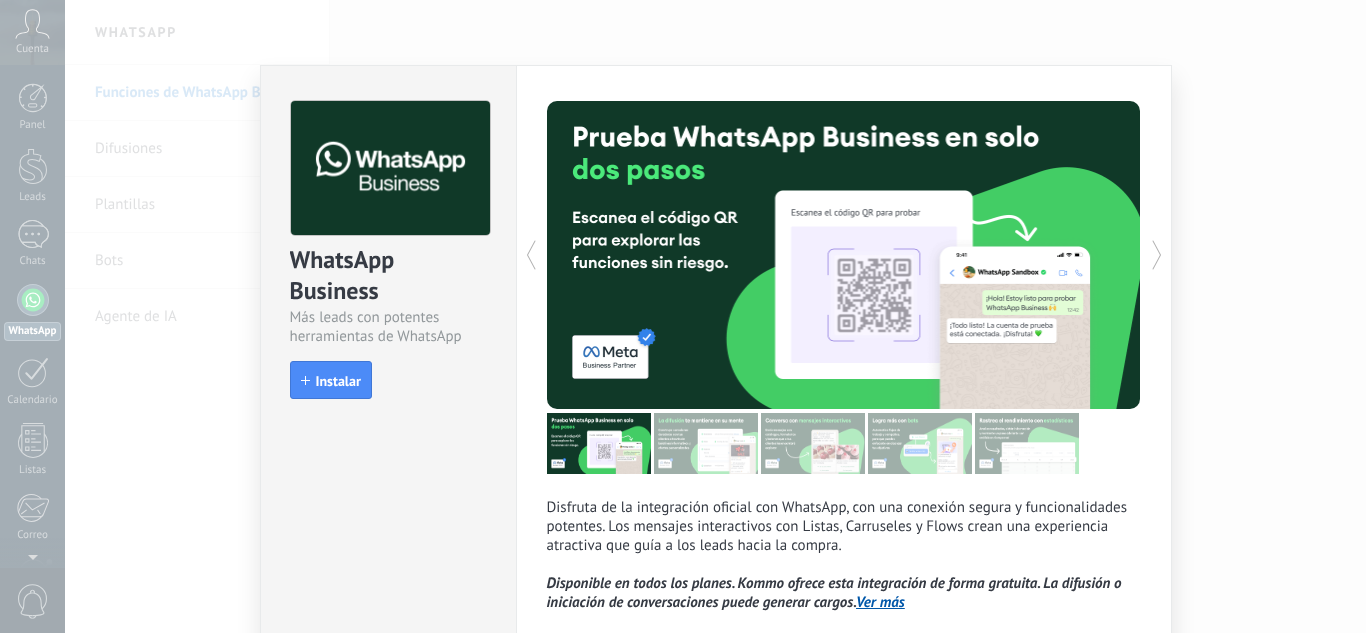 click at bounding box center [992, 255] 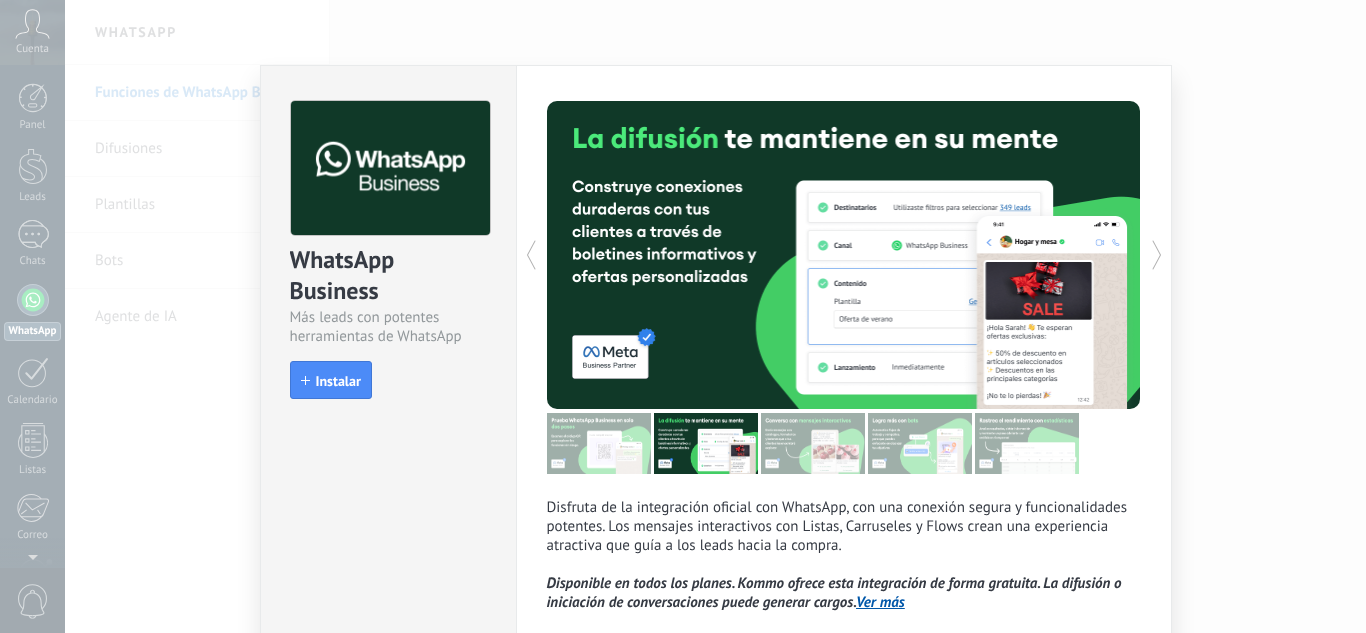 click at bounding box center [992, 255] 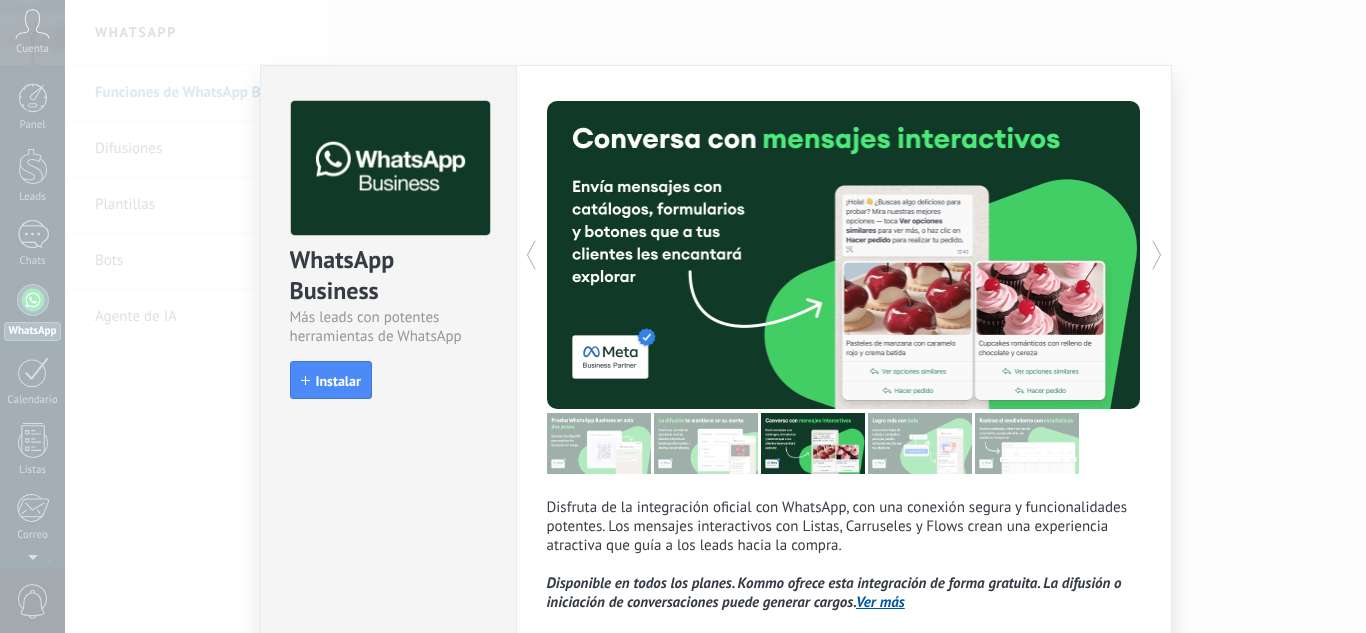 click 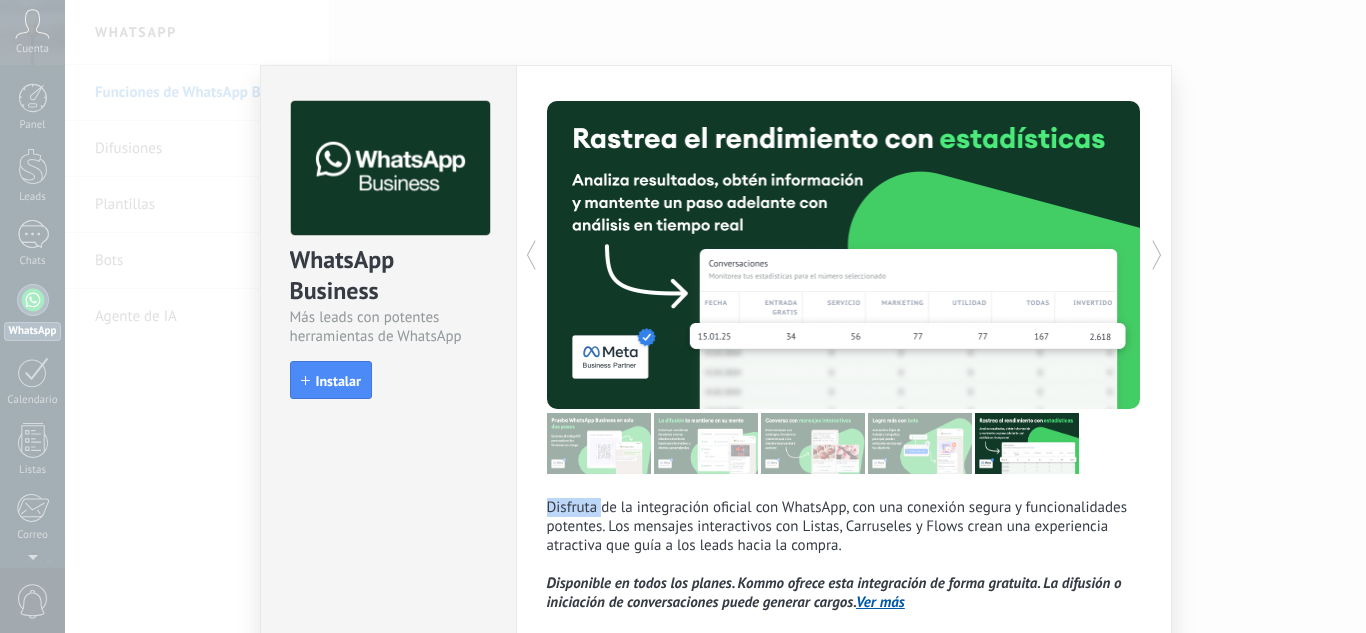 click 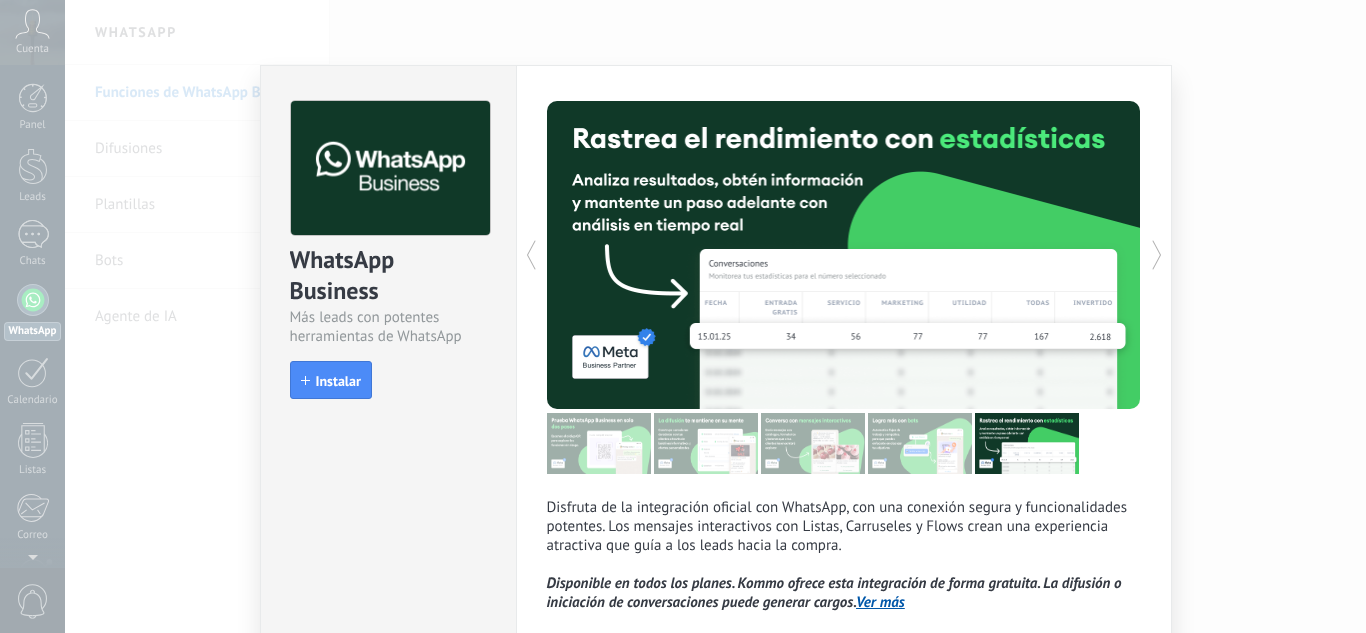 click 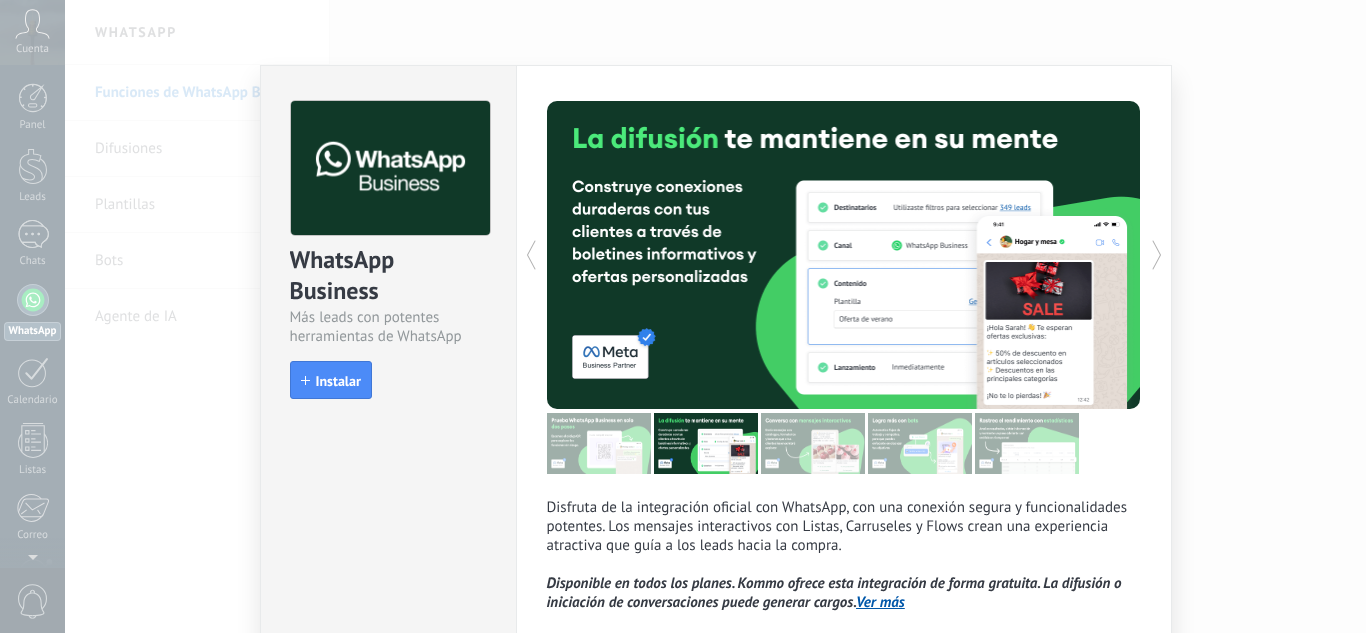 click 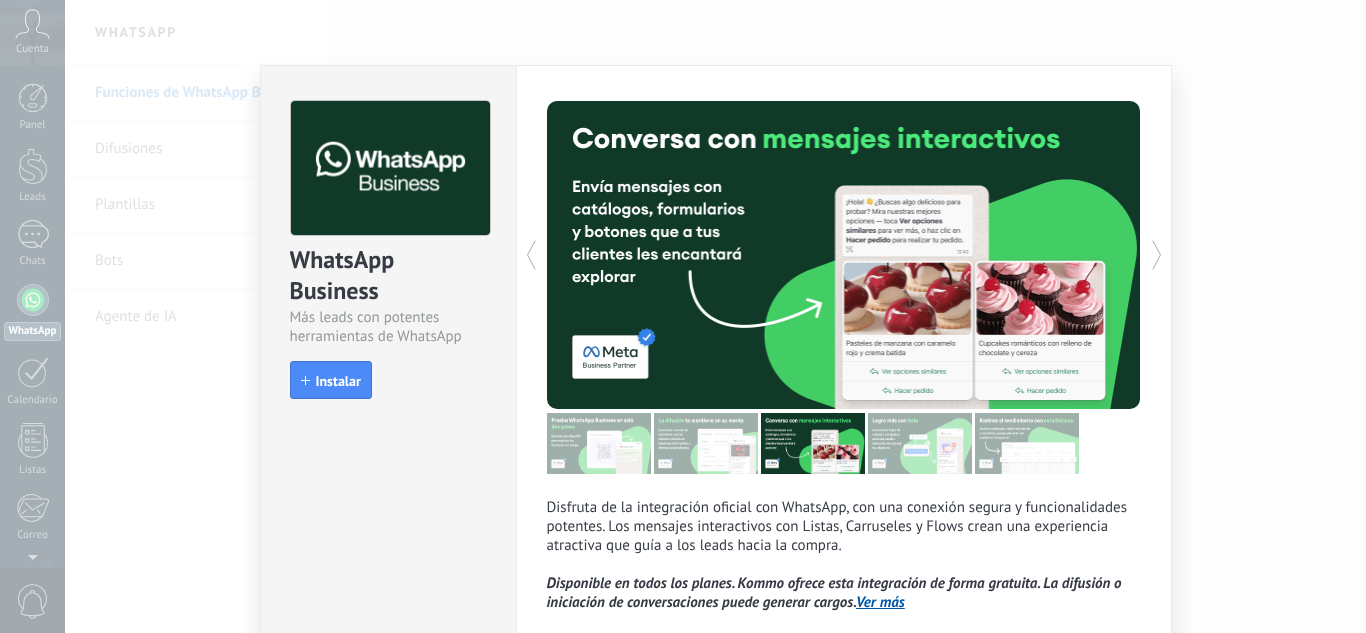 click 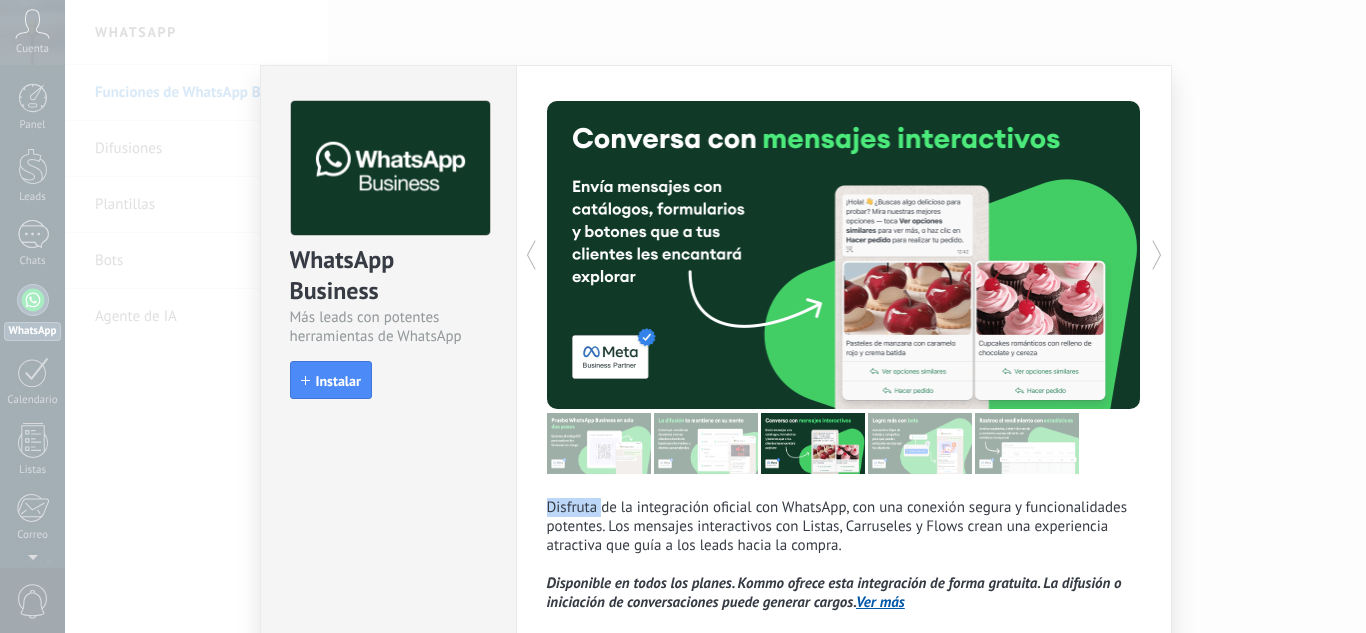 click 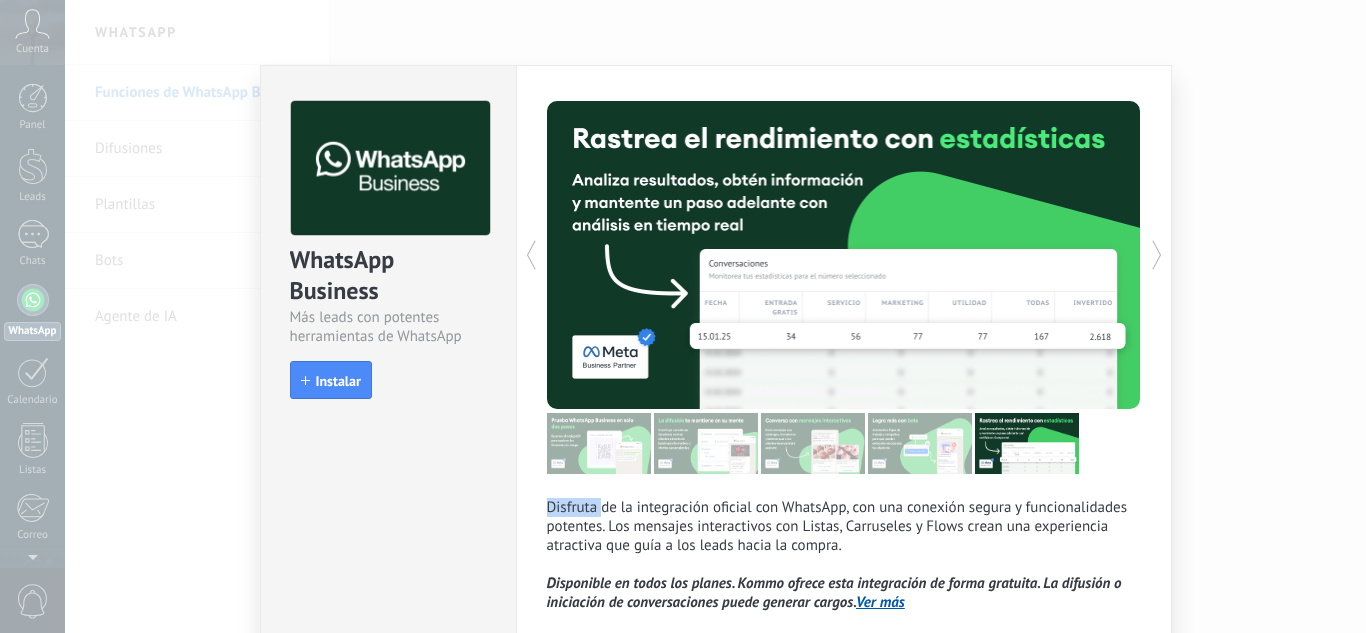 click 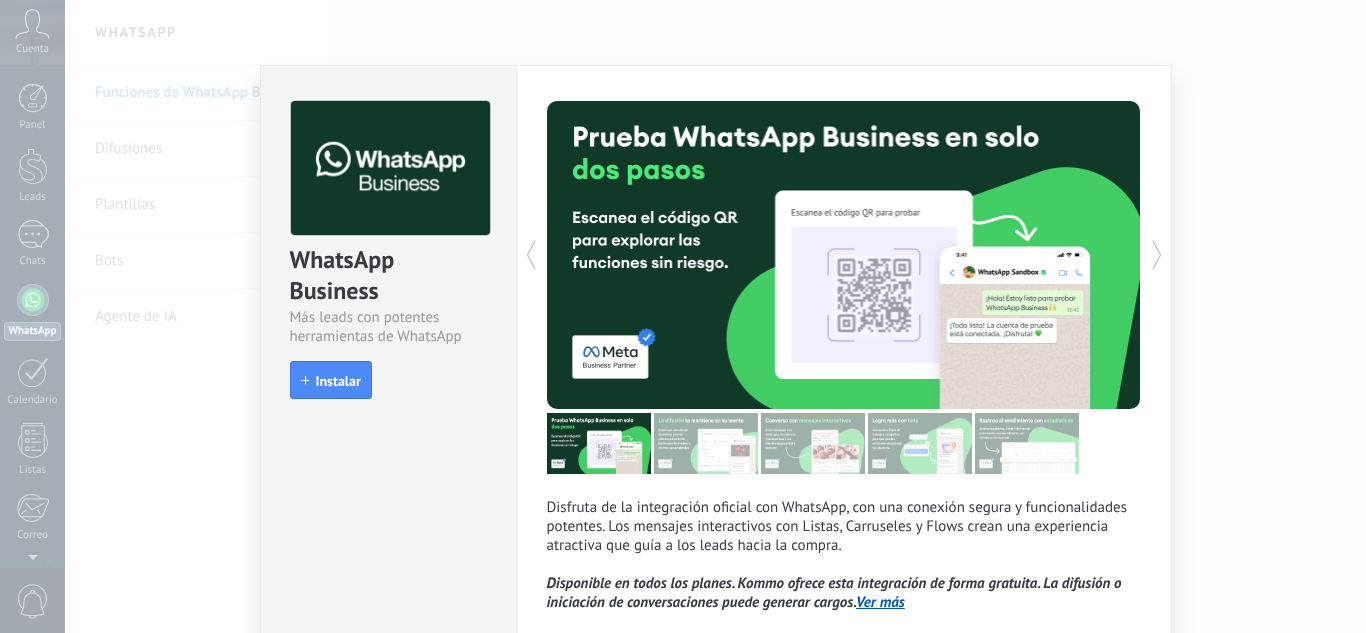 click 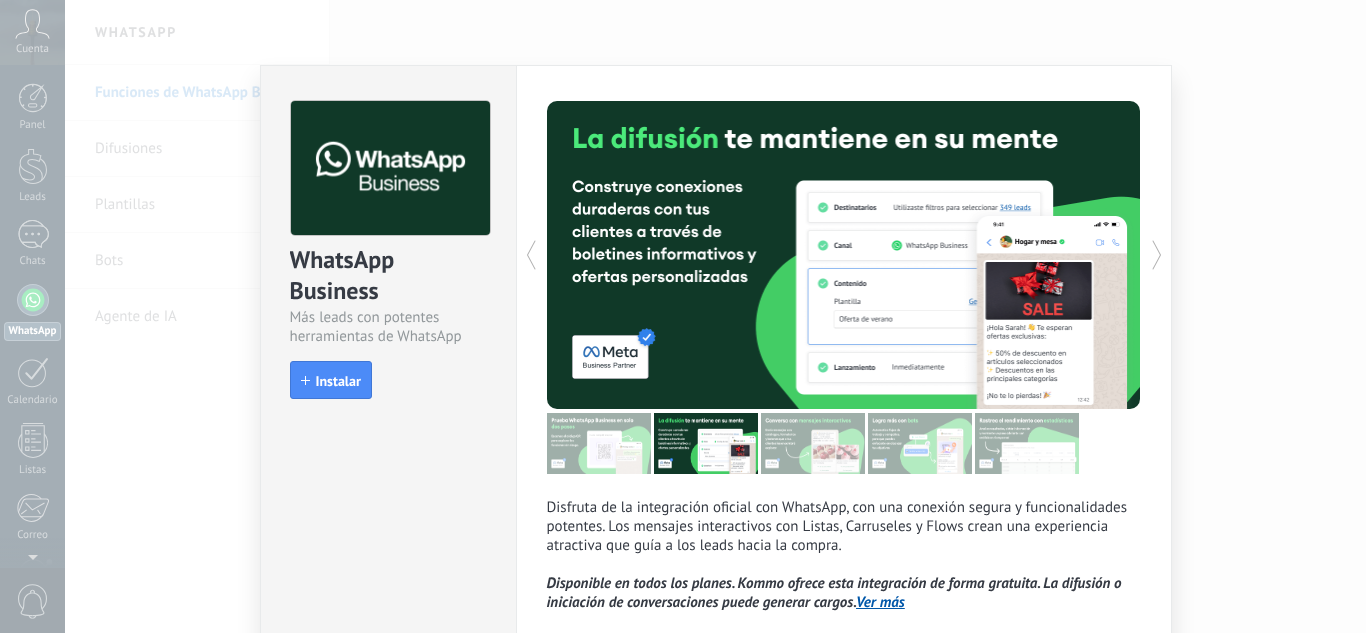 click 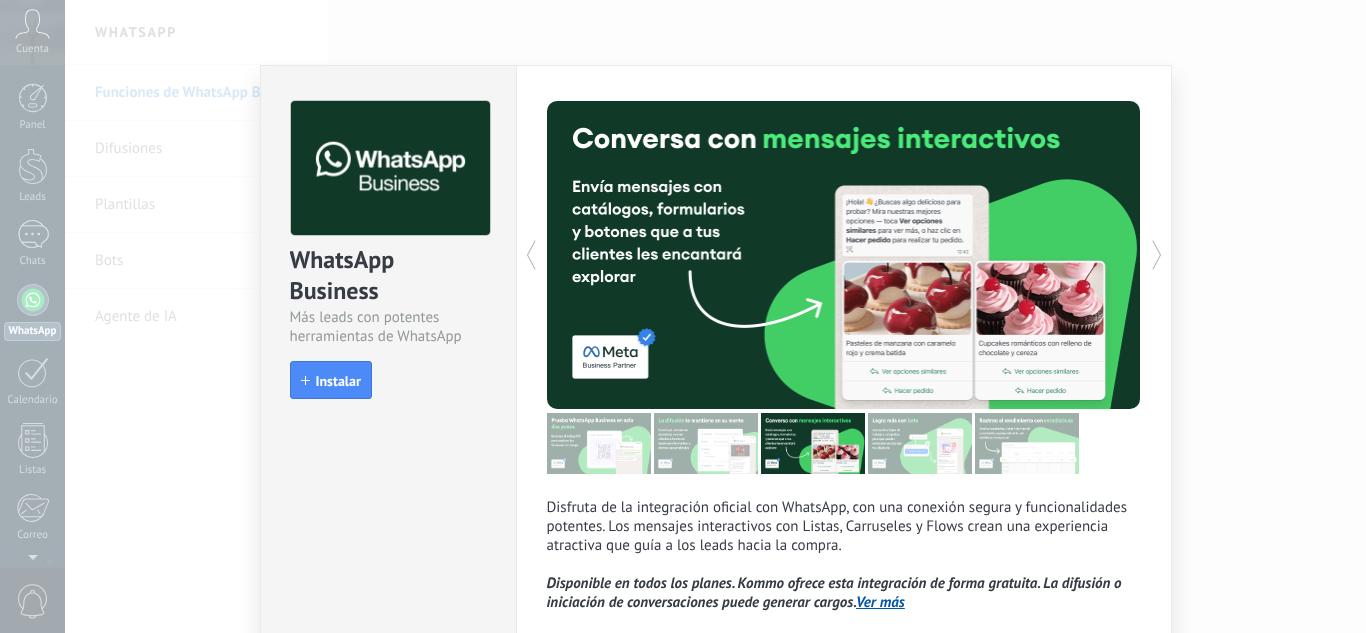 click 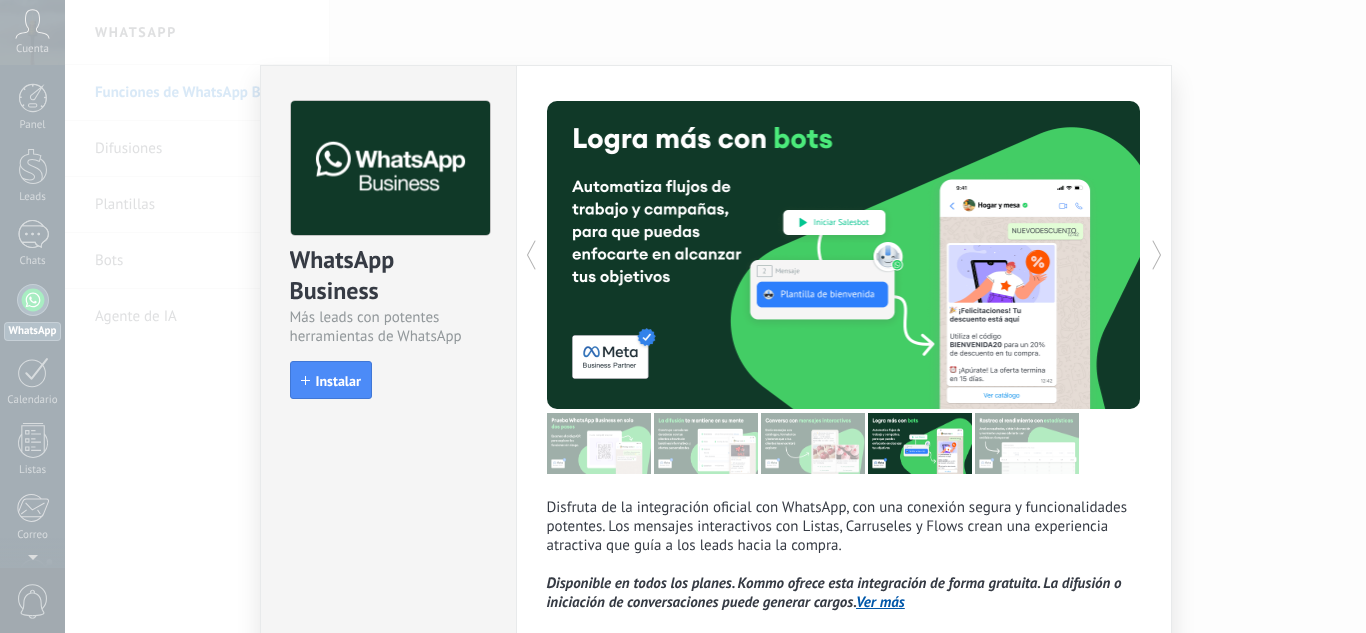 click 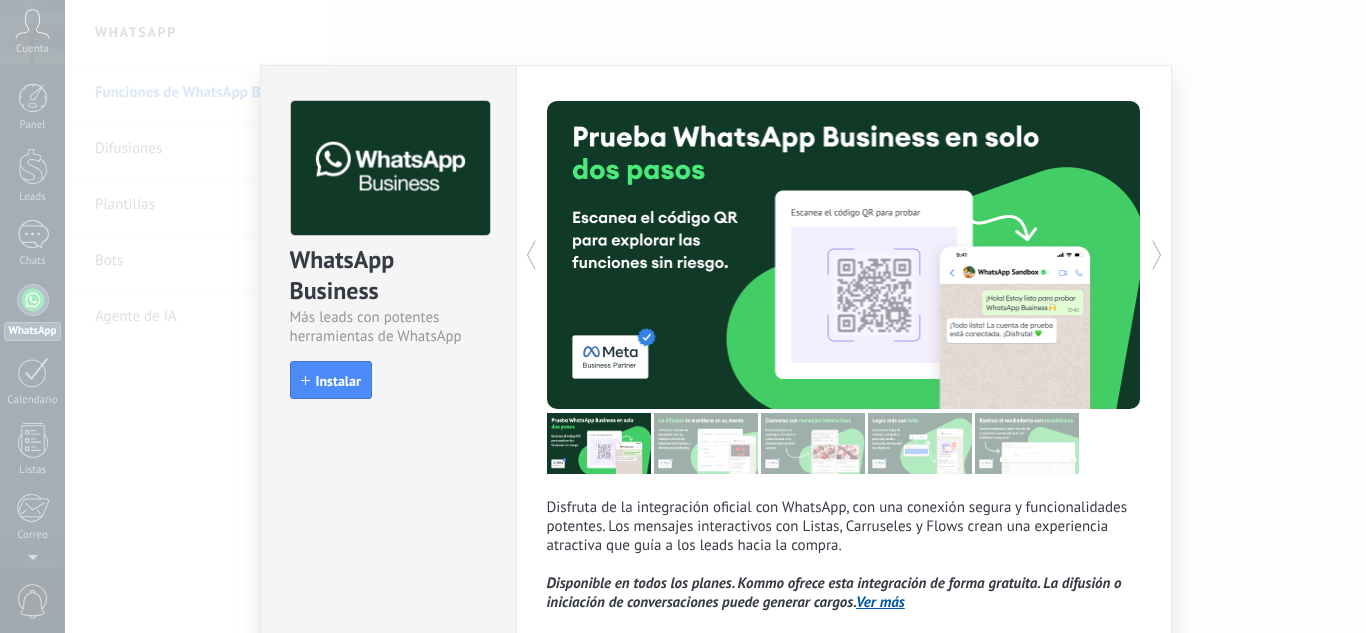 click 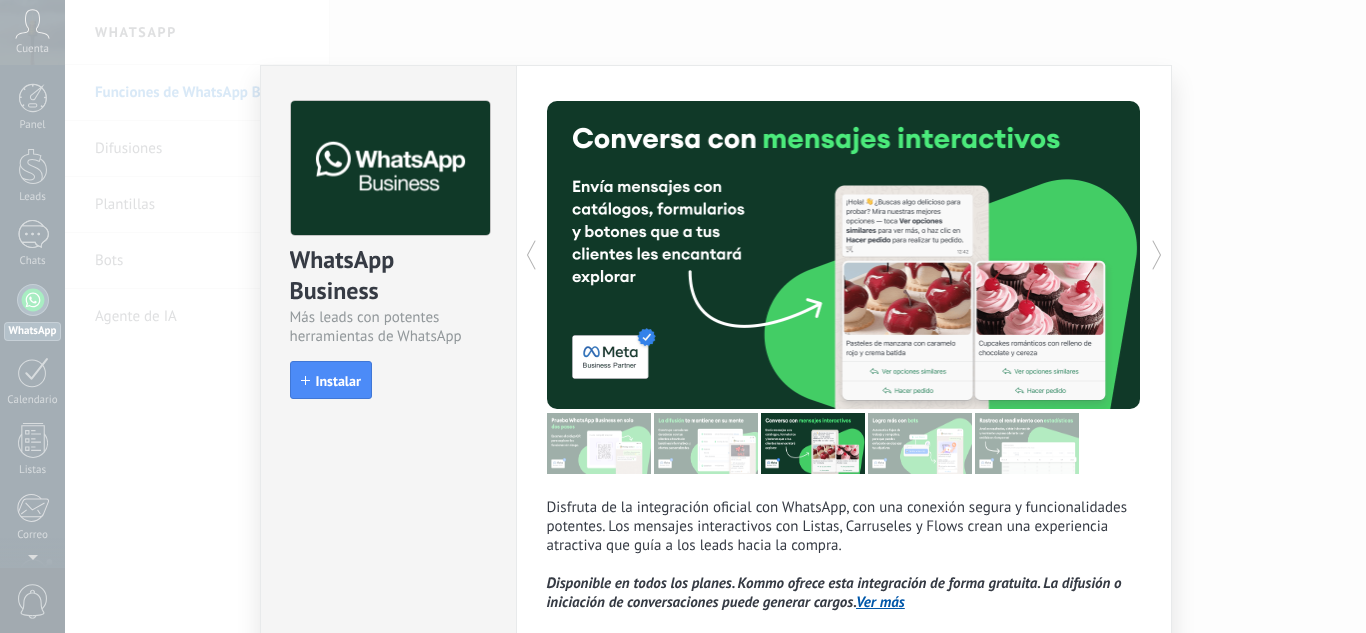 scroll, scrollTop: 112, scrollLeft: 0, axis: vertical 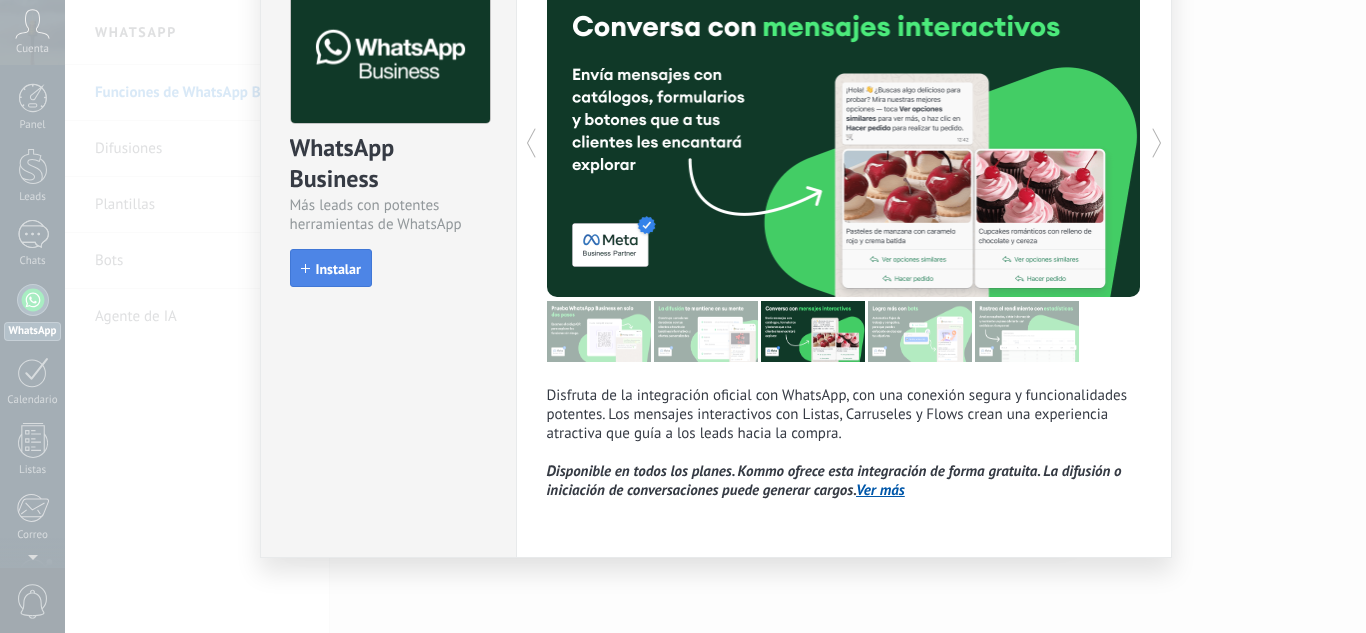 click on "Instalar" at bounding box center [338, 269] 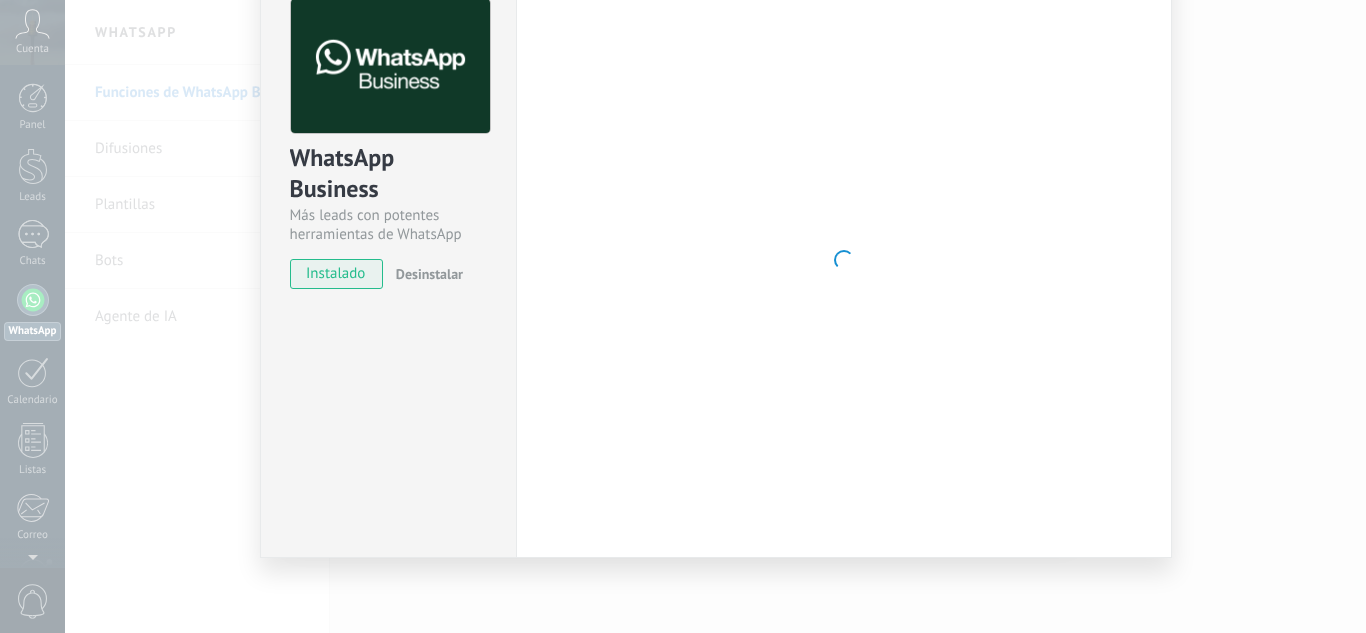 scroll, scrollTop: 112, scrollLeft: 0, axis: vertical 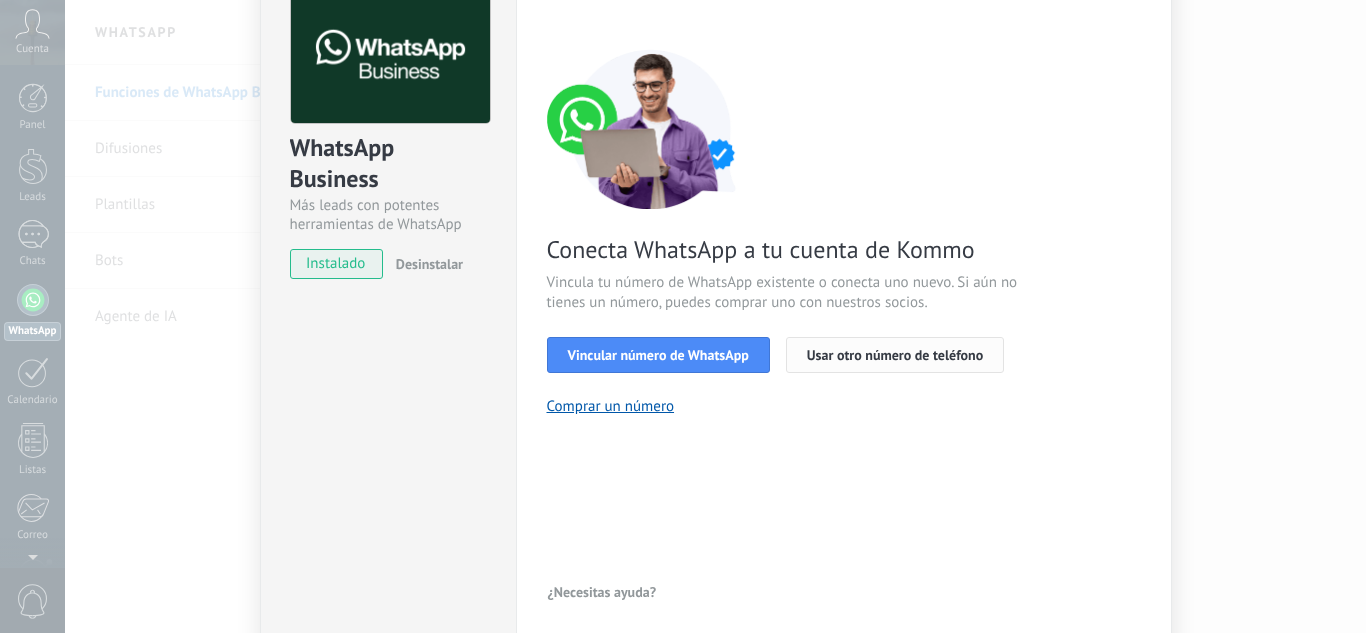 click on "Usar otro número de teléfono" at bounding box center (895, 355) 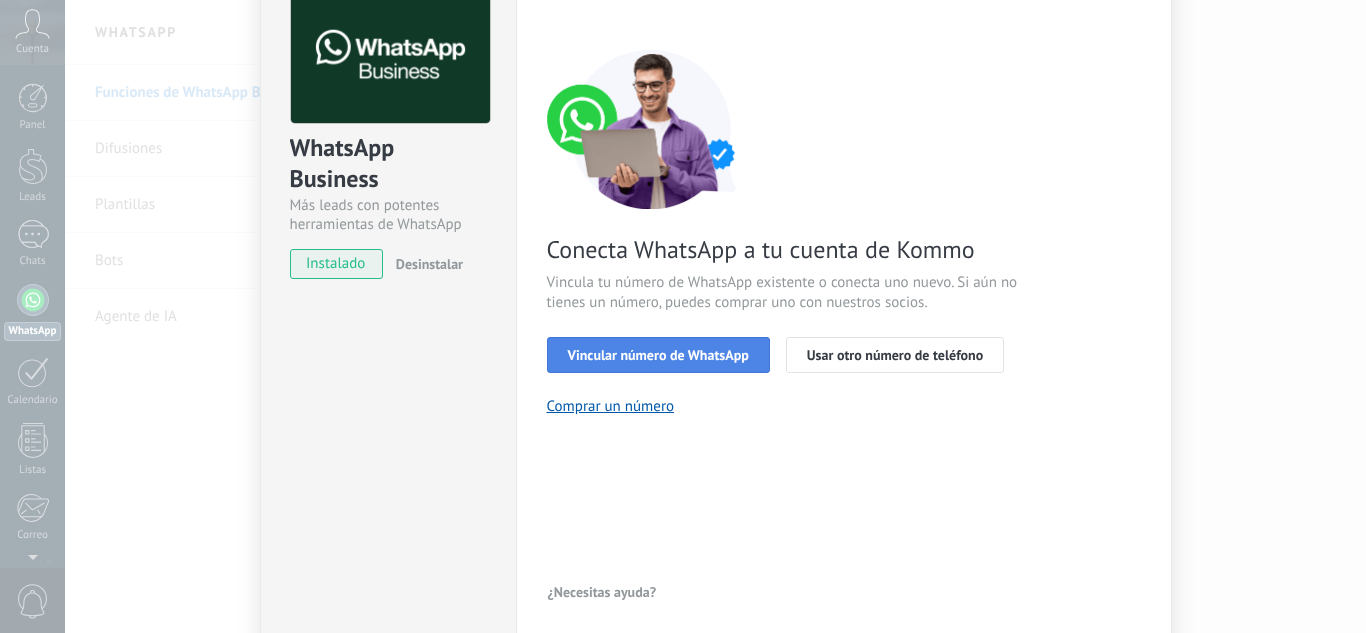 click on "Vincular número de WhatsApp" at bounding box center [658, 355] 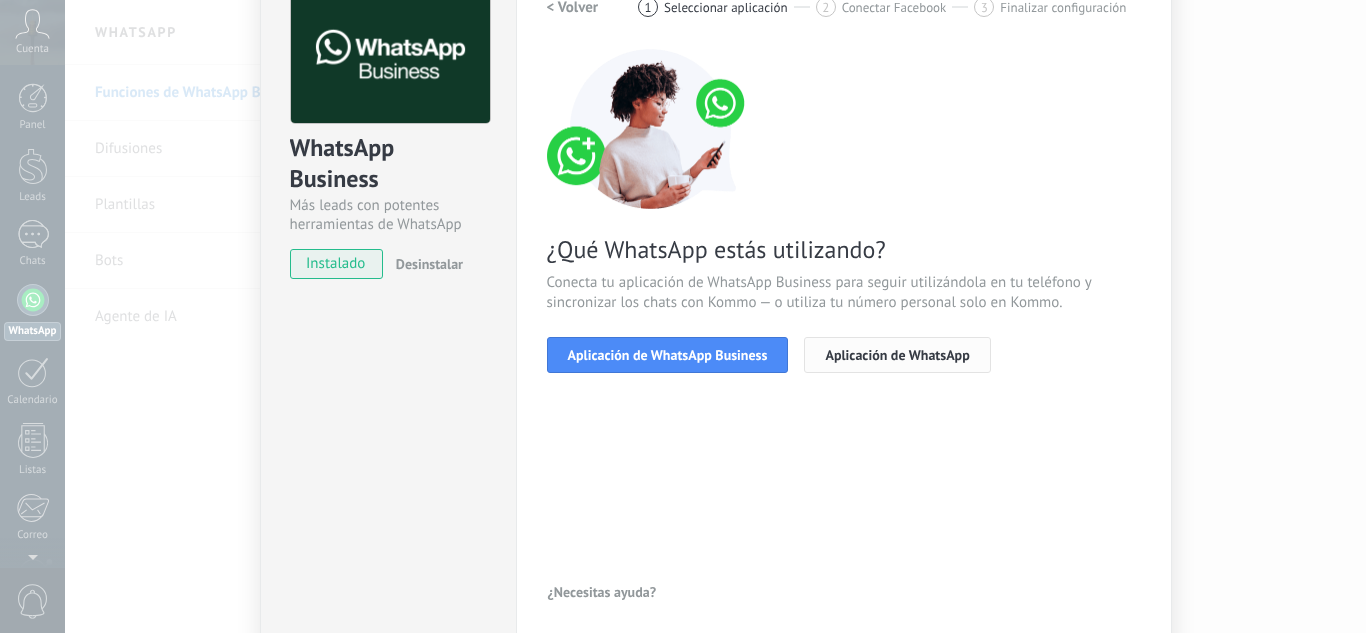 click on "Aplicación de WhatsApp" at bounding box center (897, 355) 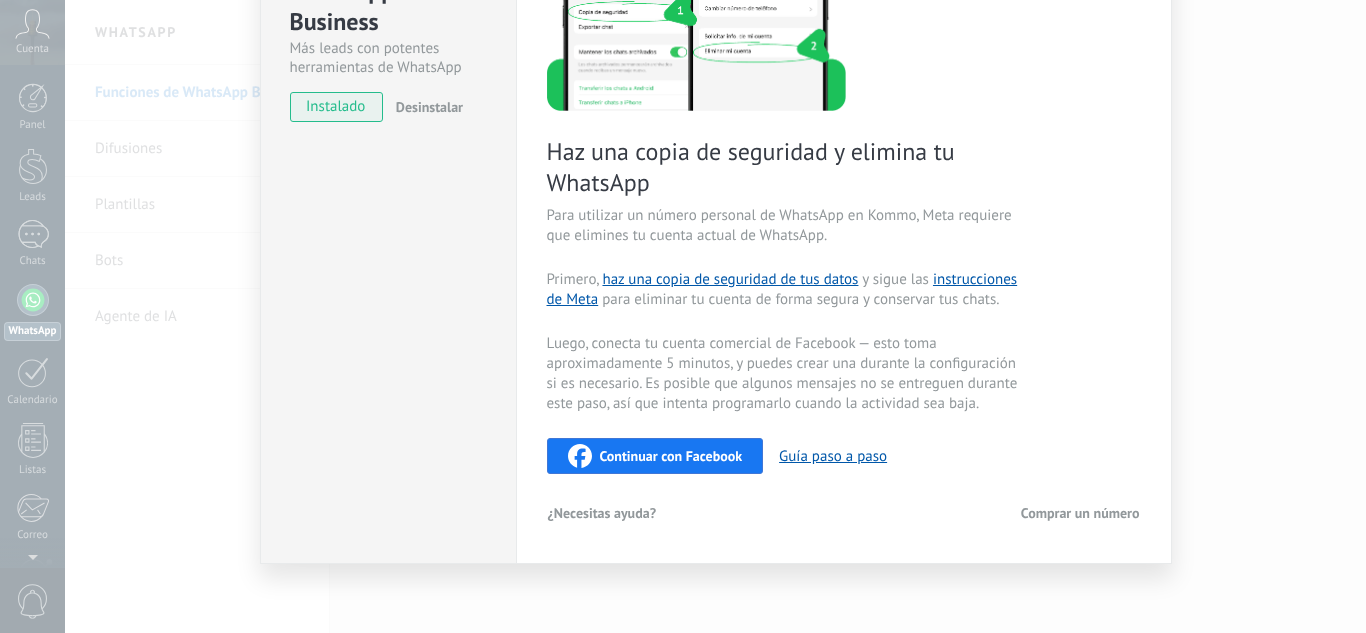 scroll, scrollTop: 274, scrollLeft: 0, axis: vertical 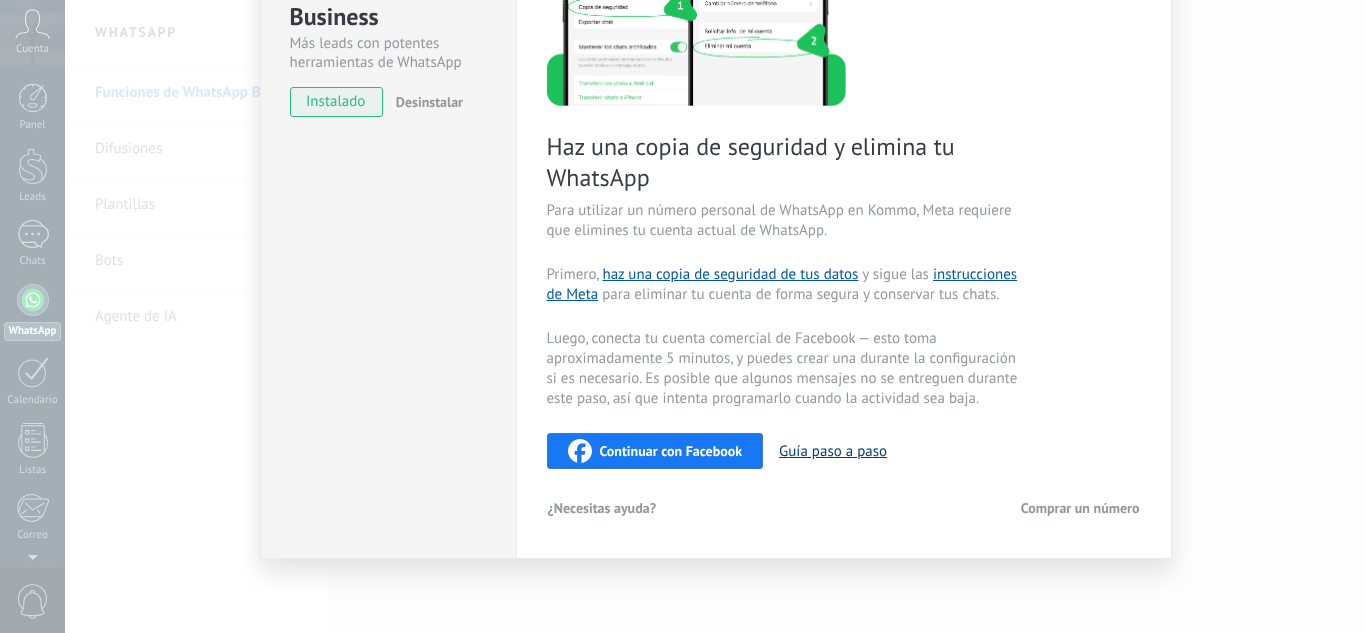 click on "Guía paso a paso" at bounding box center (833, 451) 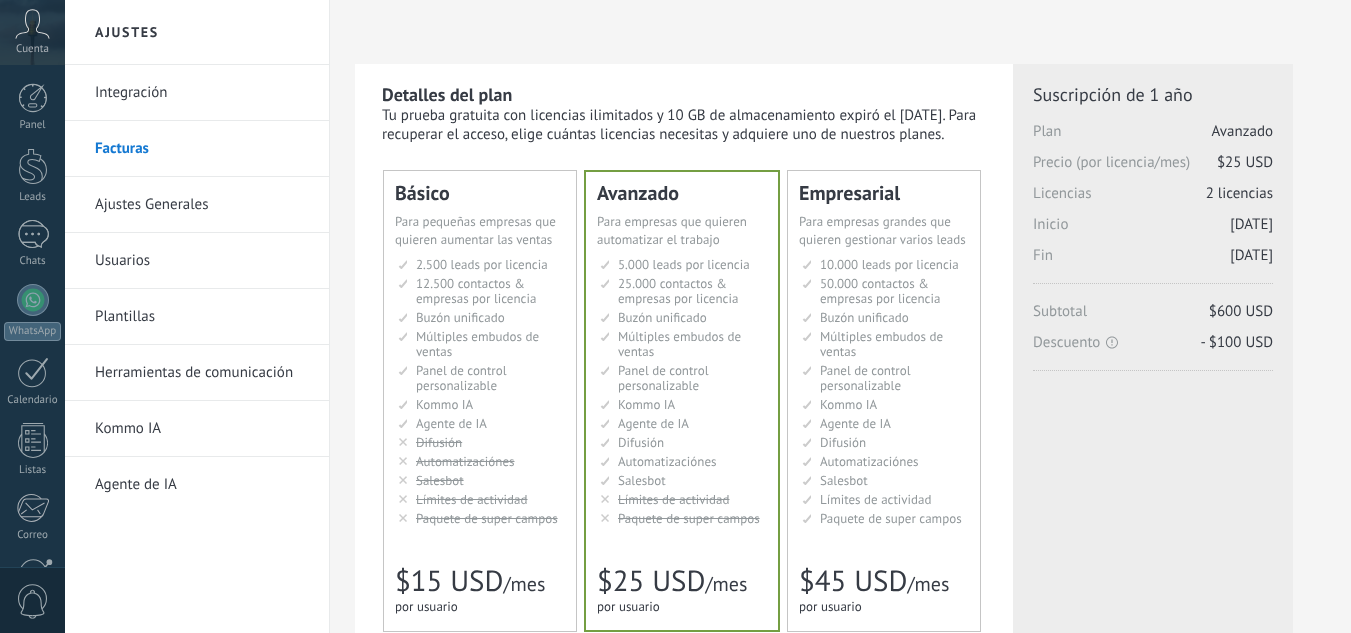 scroll, scrollTop: 0, scrollLeft: 0, axis: both 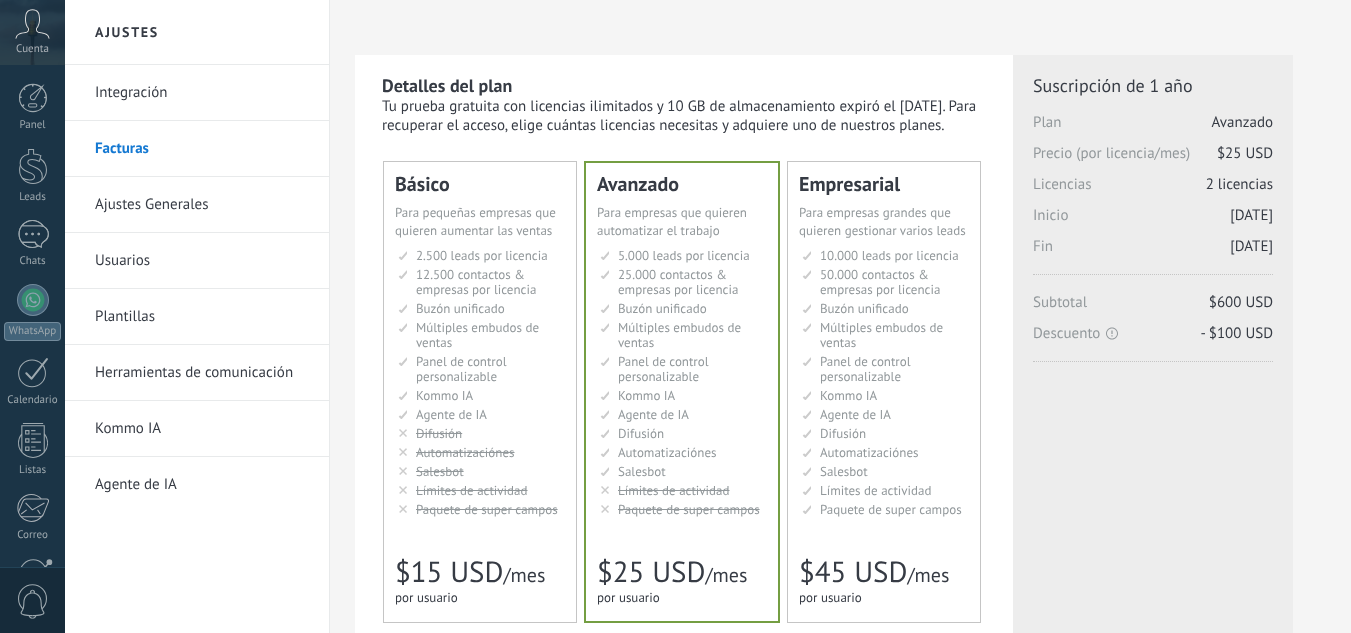 click on "Для увеличения продаж в малом бизнесе
For small businesses that want to boost sales quickly
Para pequeñas empresas que quieren aumentar las ventas
对于数量较少的小型销售团队
Para pequenos negócios que querem aumentar suas vendas
Untuk bisnis kecil yang ingin meningkatkan penjualan dengan cepat
Küçük işletmelerin satışlarını hızlandırması için" at bounding box center [480, 222] 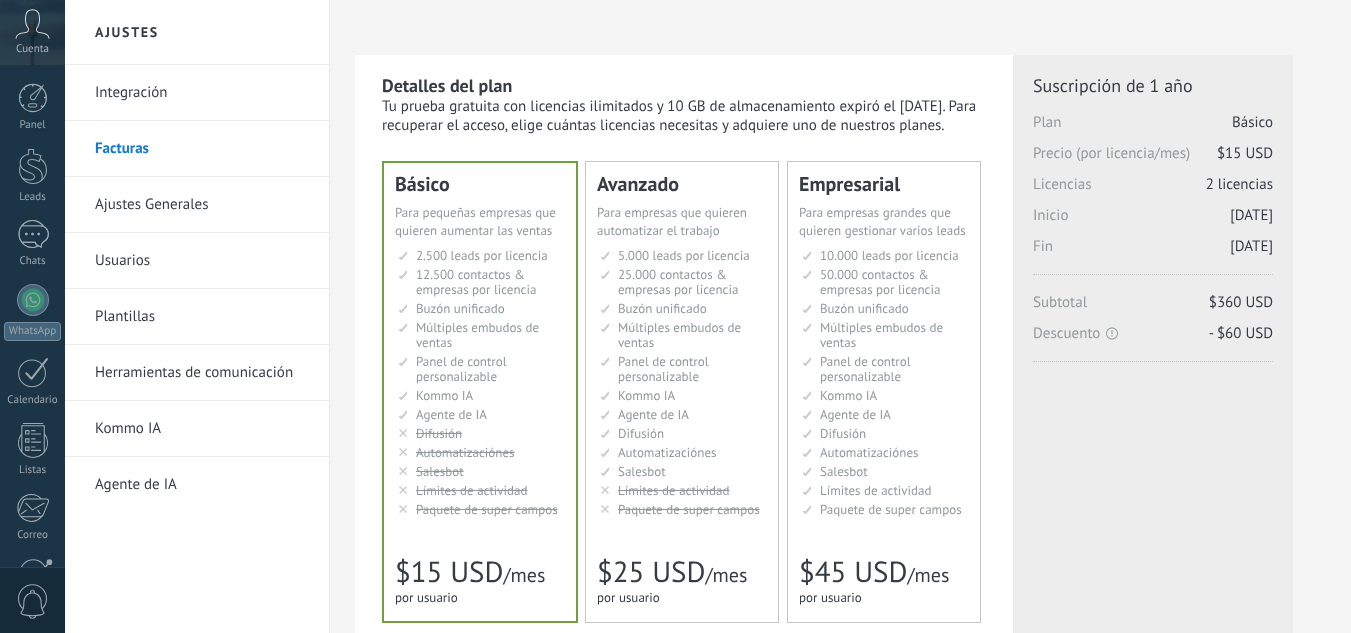 click on "Множество воронок
Multiple sales pipelines
Múltiples embudos de ventas
Vários funis de venda
Berbagai pipeline penjualan
Birden fazla satış takip hattı imkanı" at bounding box center (481, 335) 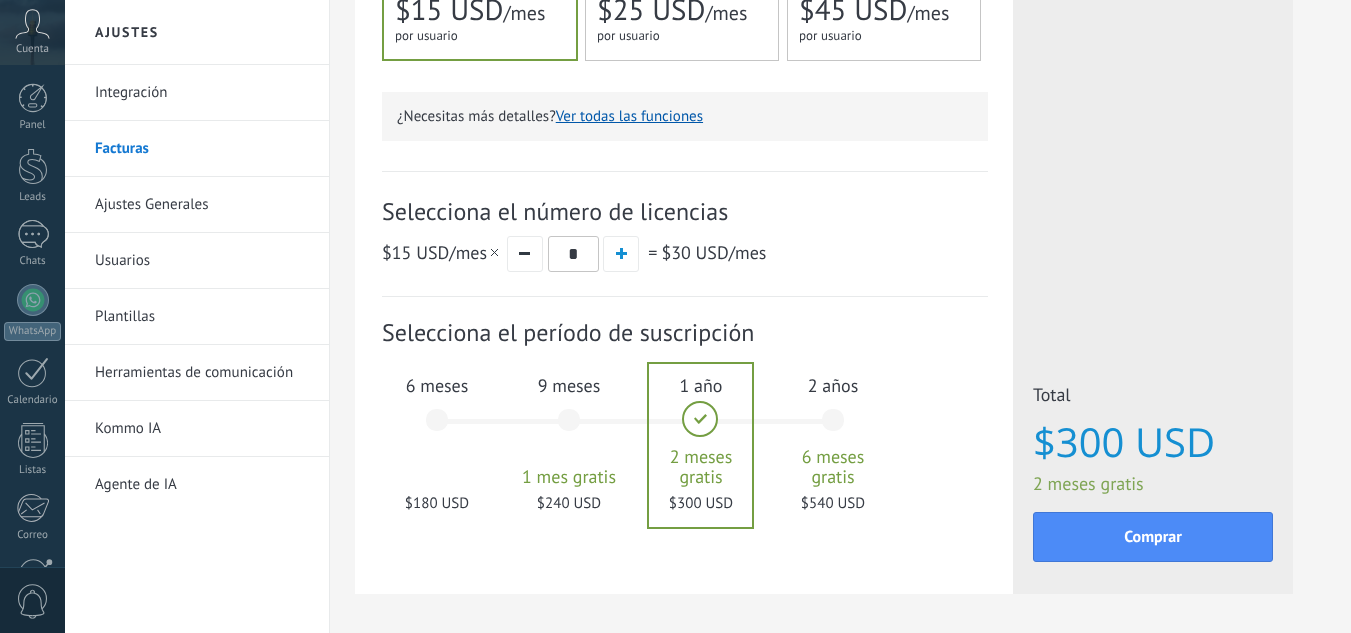 scroll, scrollTop: 573, scrollLeft: 0, axis: vertical 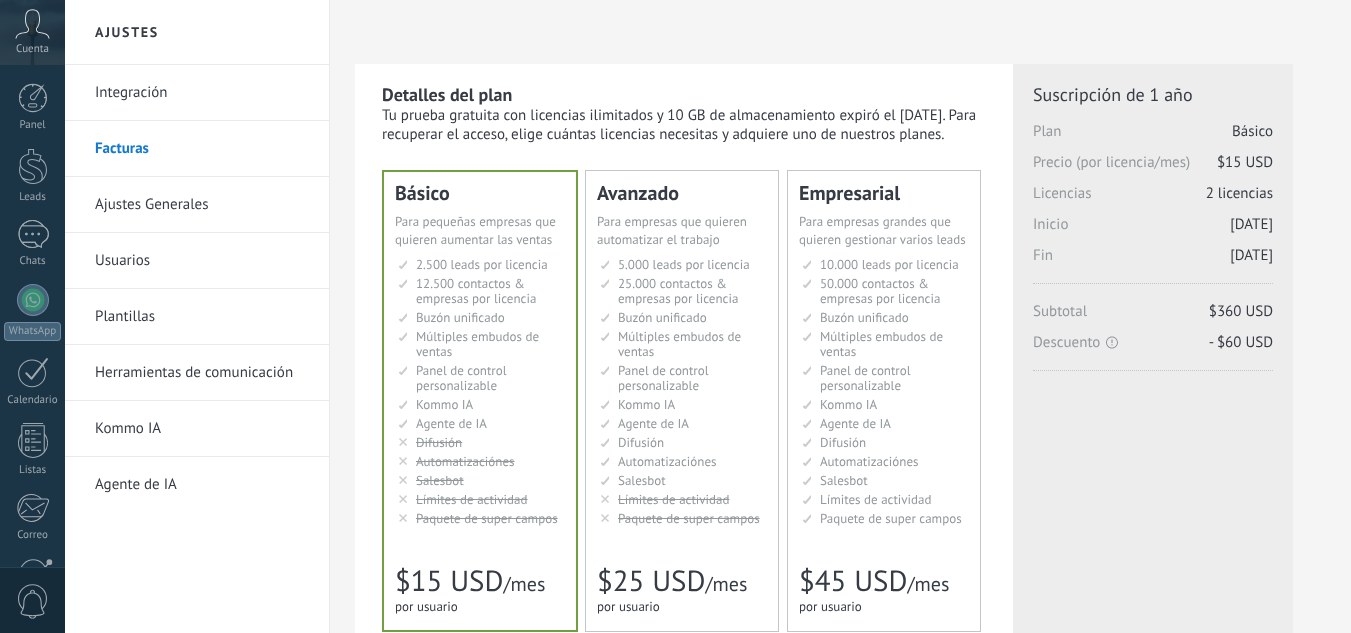 click on "Integración" at bounding box center [202, 93] 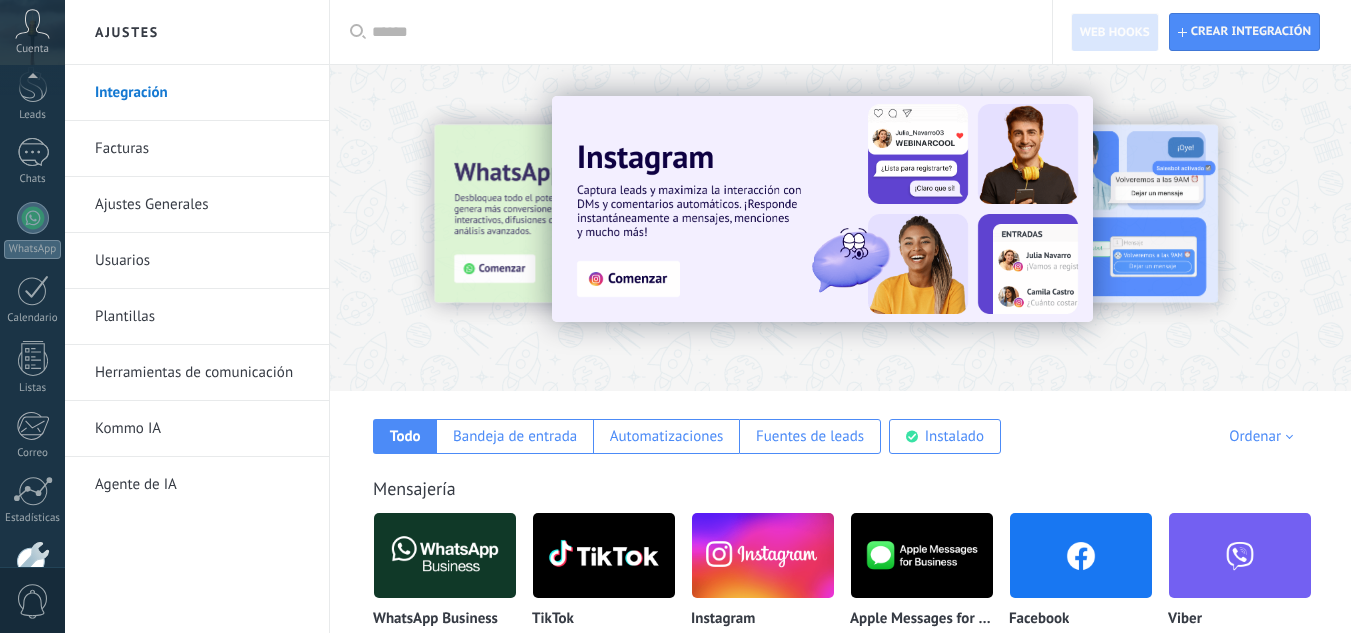 scroll, scrollTop: 199, scrollLeft: 0, axis: vertical 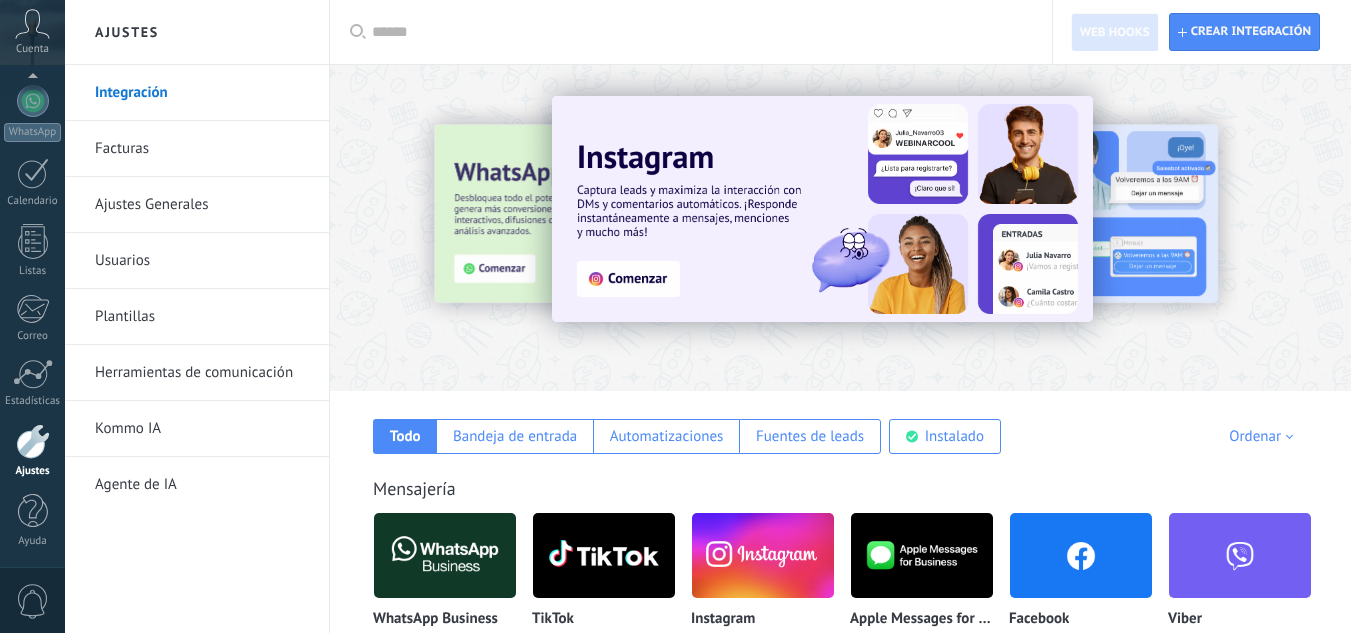 click 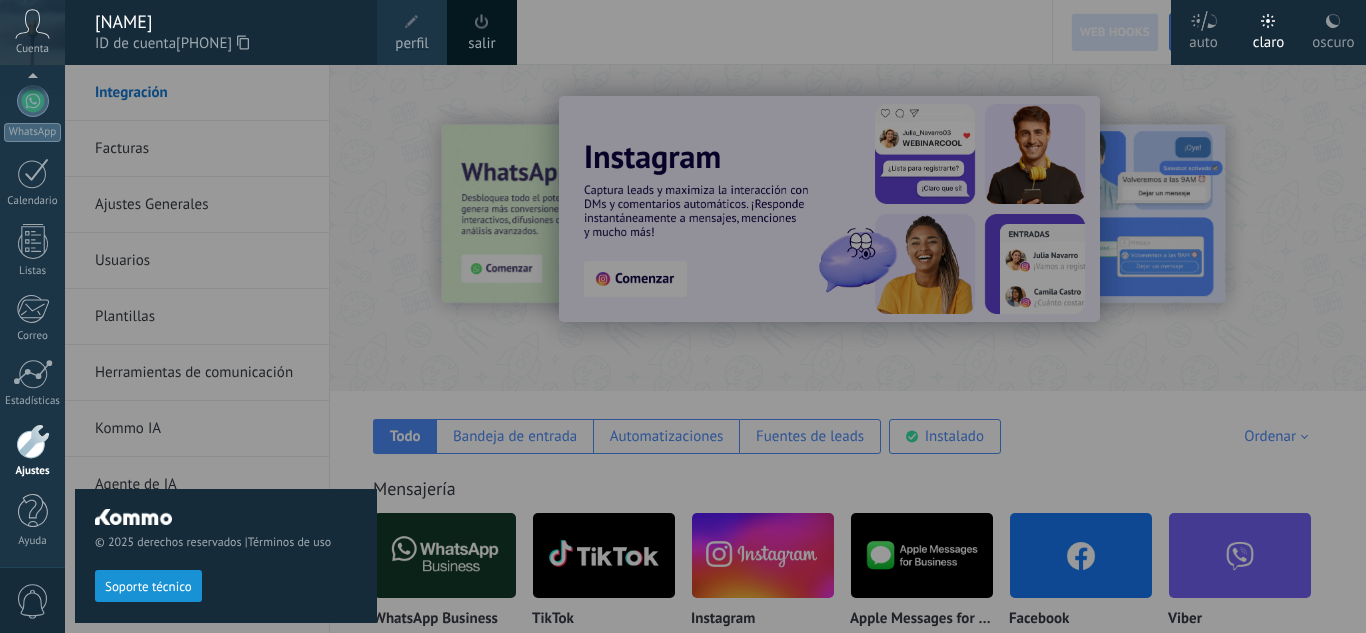 click at bounding box center (748, 316) 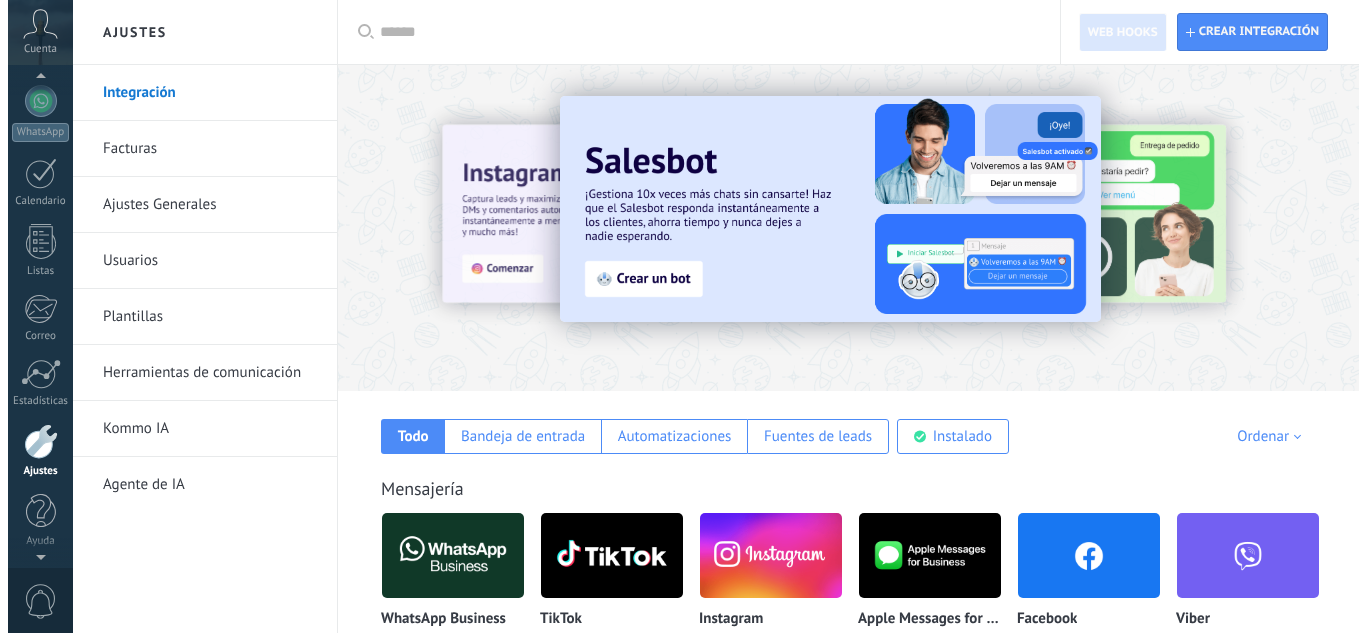 scroll, scrollTop: 160, scrollLeft: 0, axis: vertical 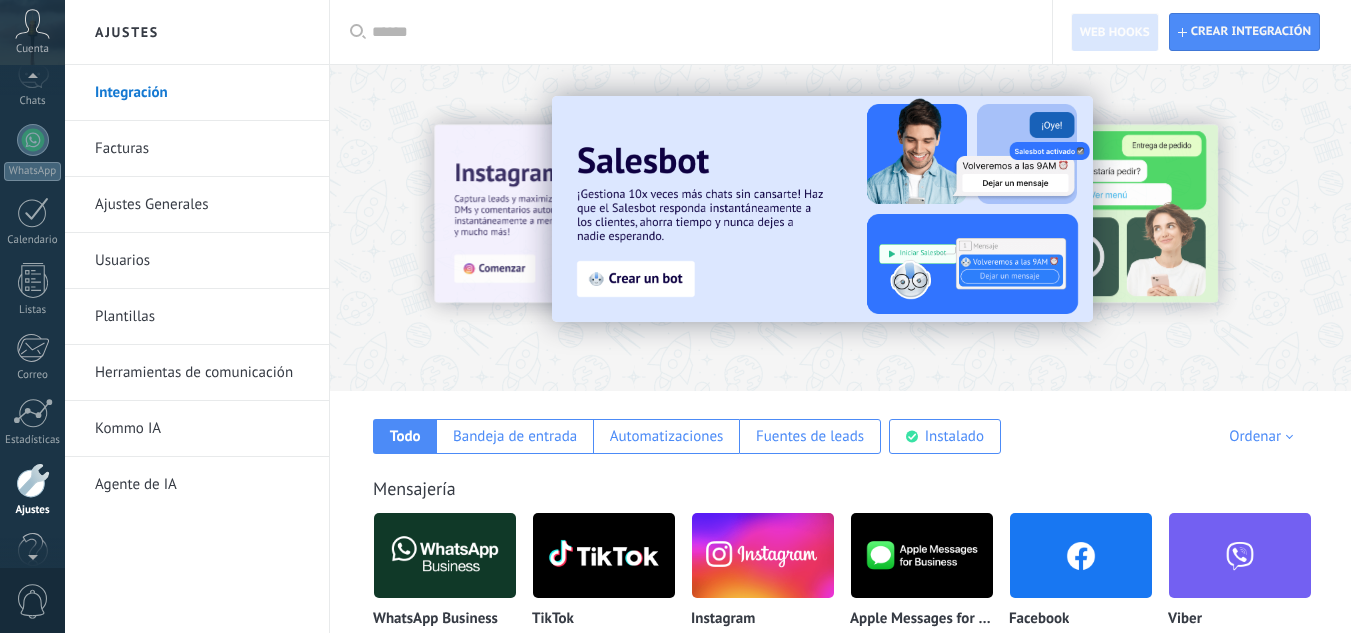 click 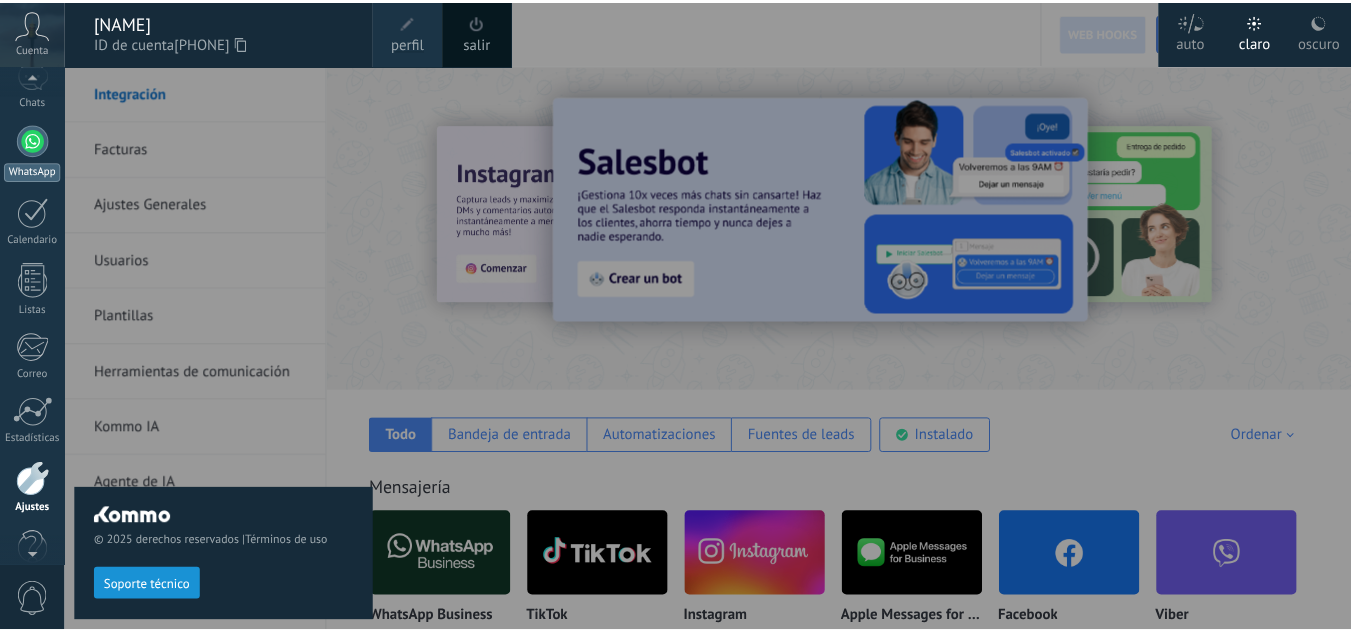 scroll, scrollTop: 145, scrollLeft: 0, axis: vertical 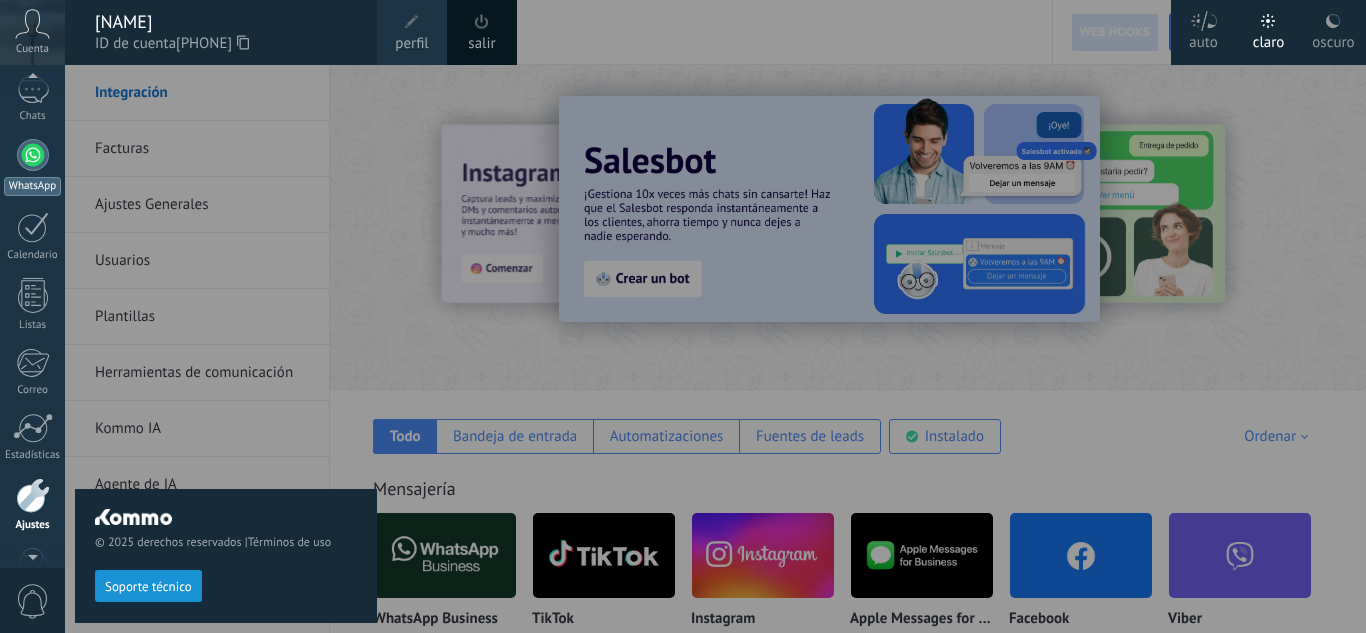 click at bounding box center (33, 155) 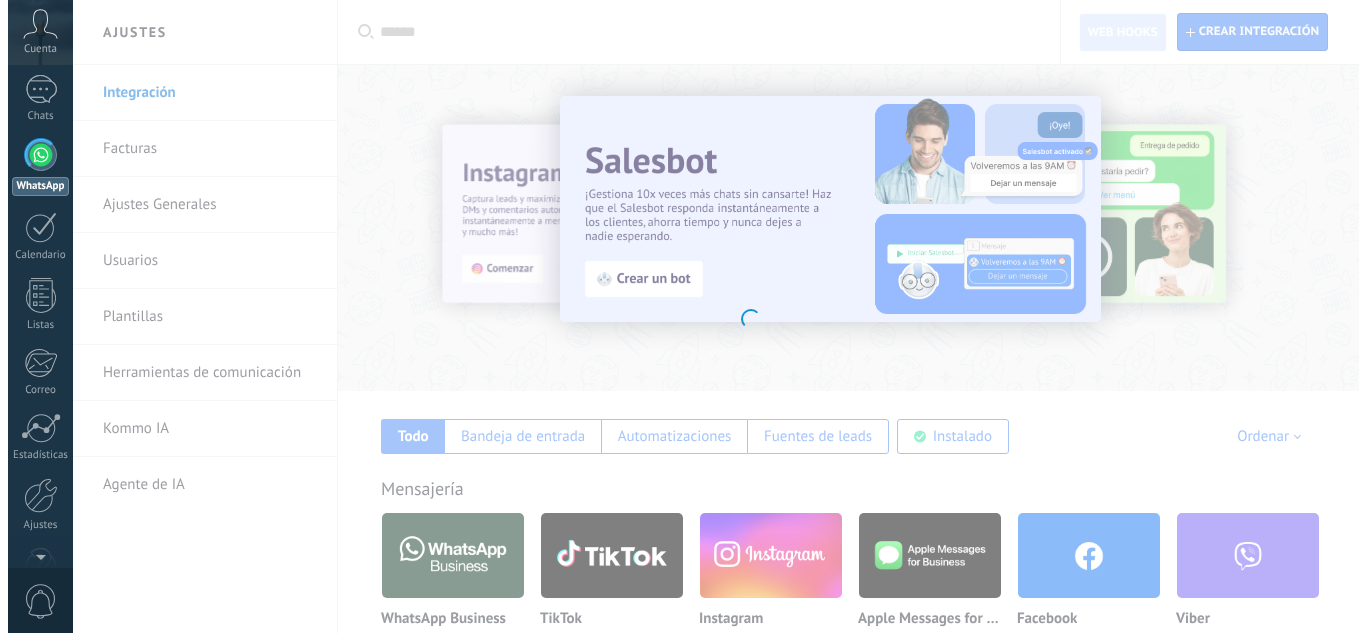 scroll, scrollTop: 0, scrollLeft: 0, axis: both 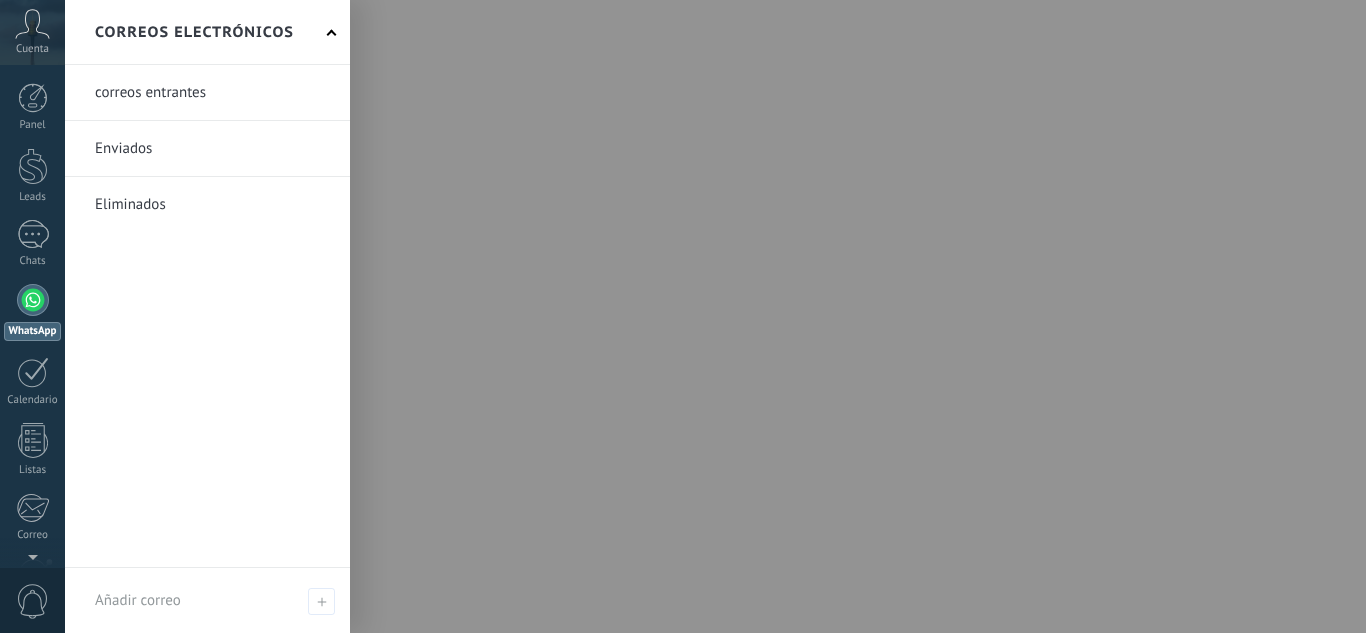 click at bounding box center [748, 316] 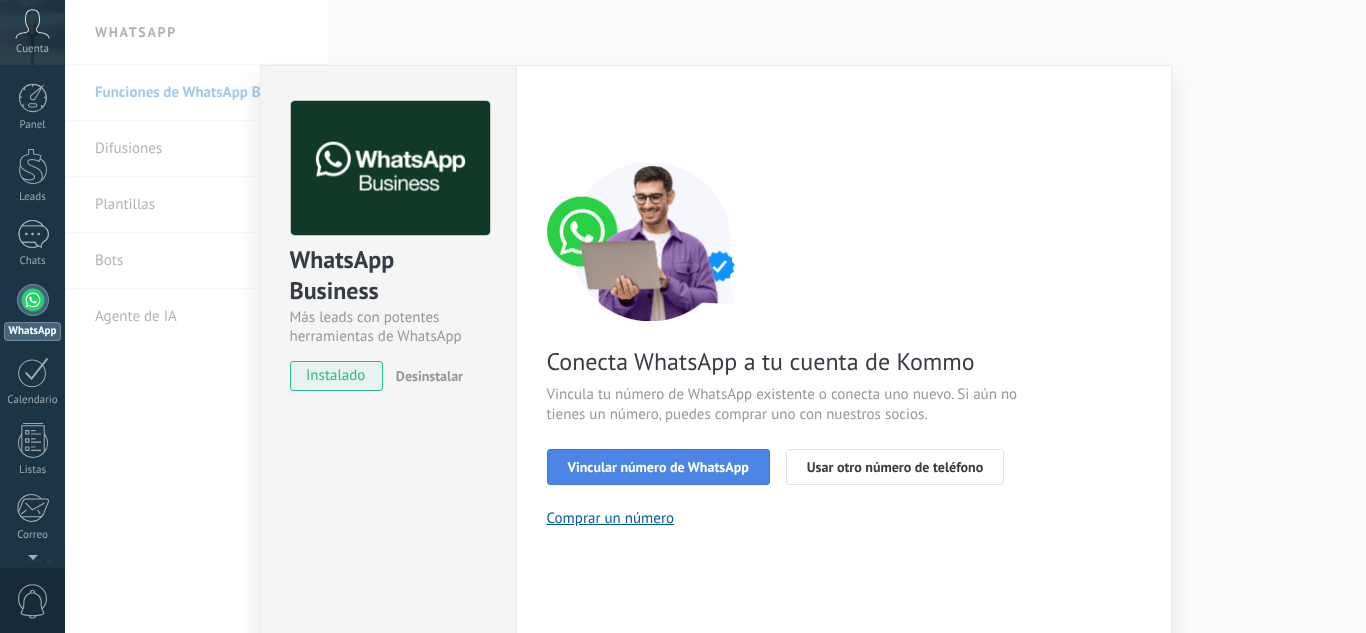 click on "Vincular número de WhatsApp" at bounding box center (658, 467) 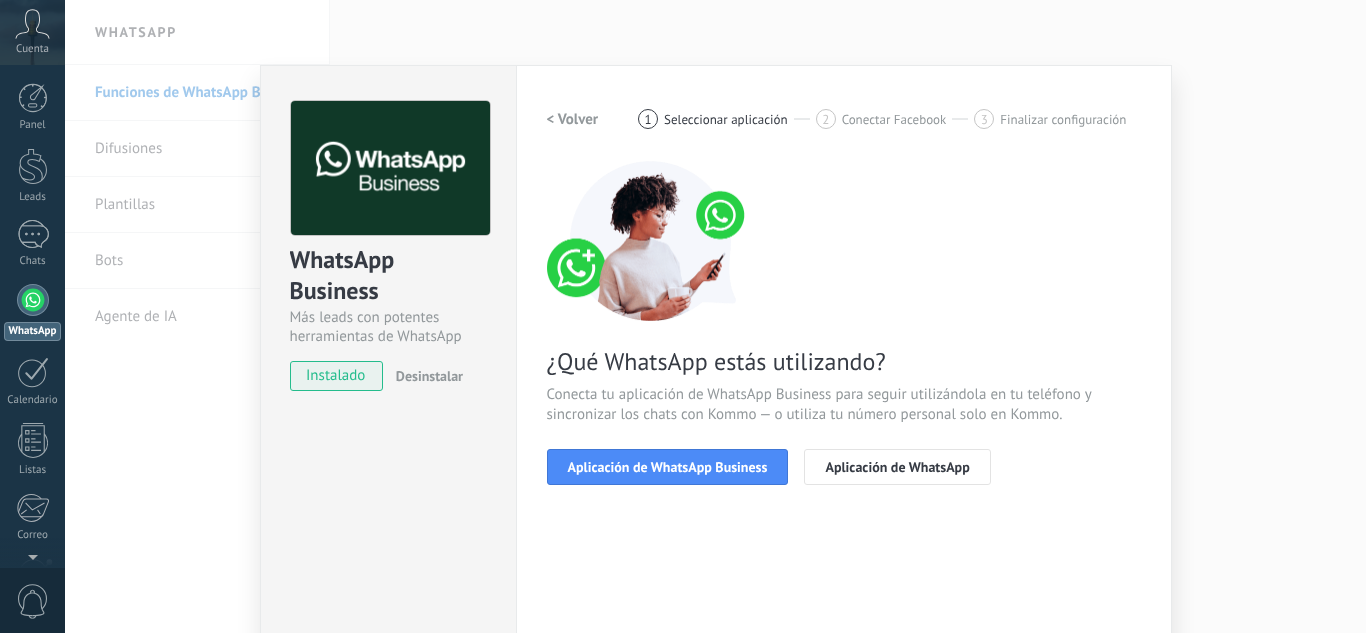 click on "Aplicación de WhatsApp Business" at bounding box center [668, 467] 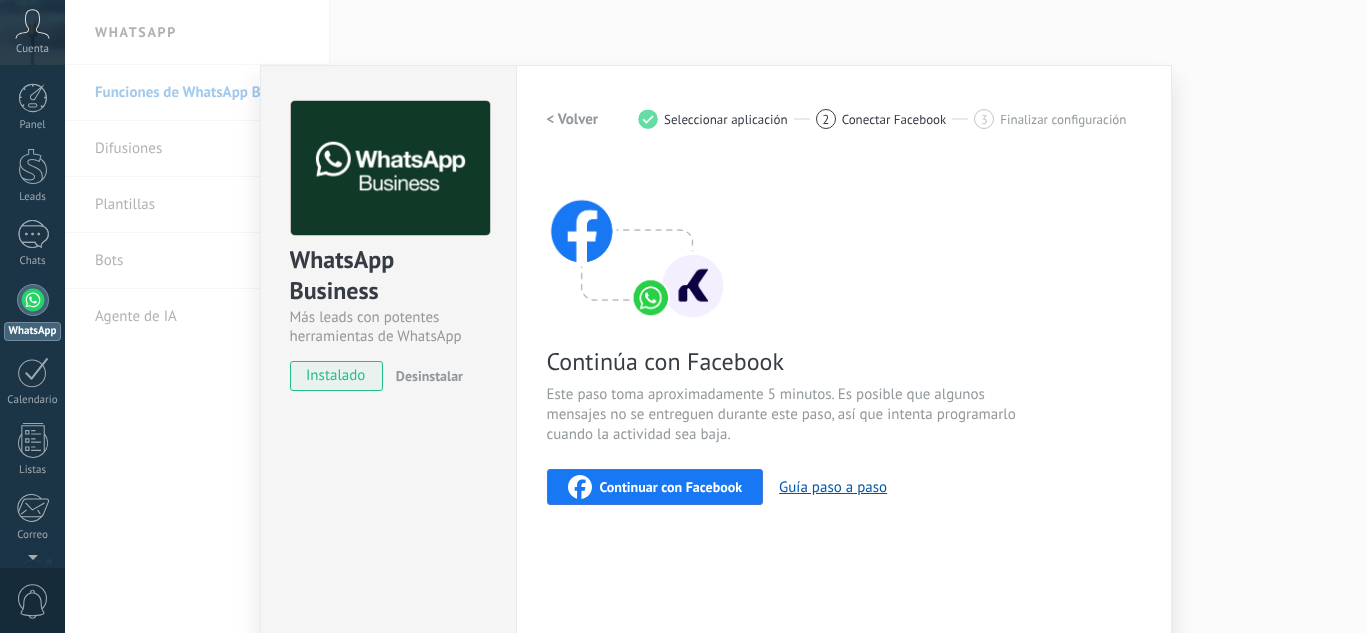 click on "< Volver" at bounding box center [573, 119] 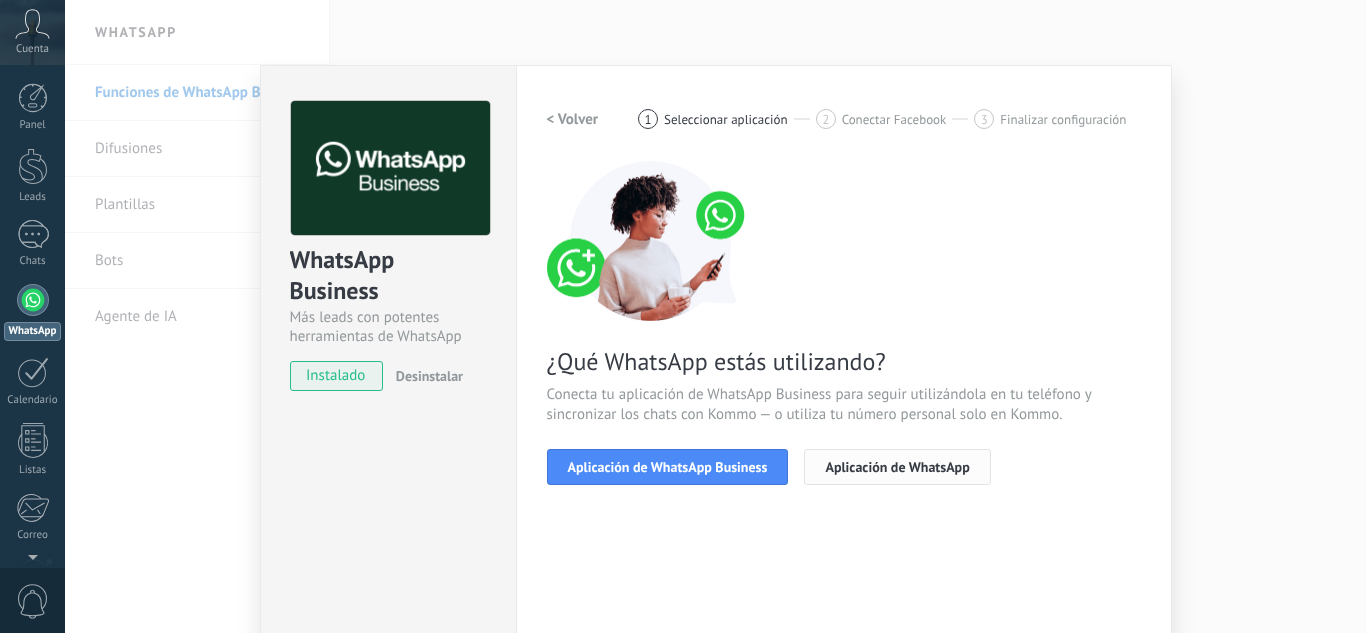 click on "Aplicación de WhatsApp" at bounding box center (897, 467) 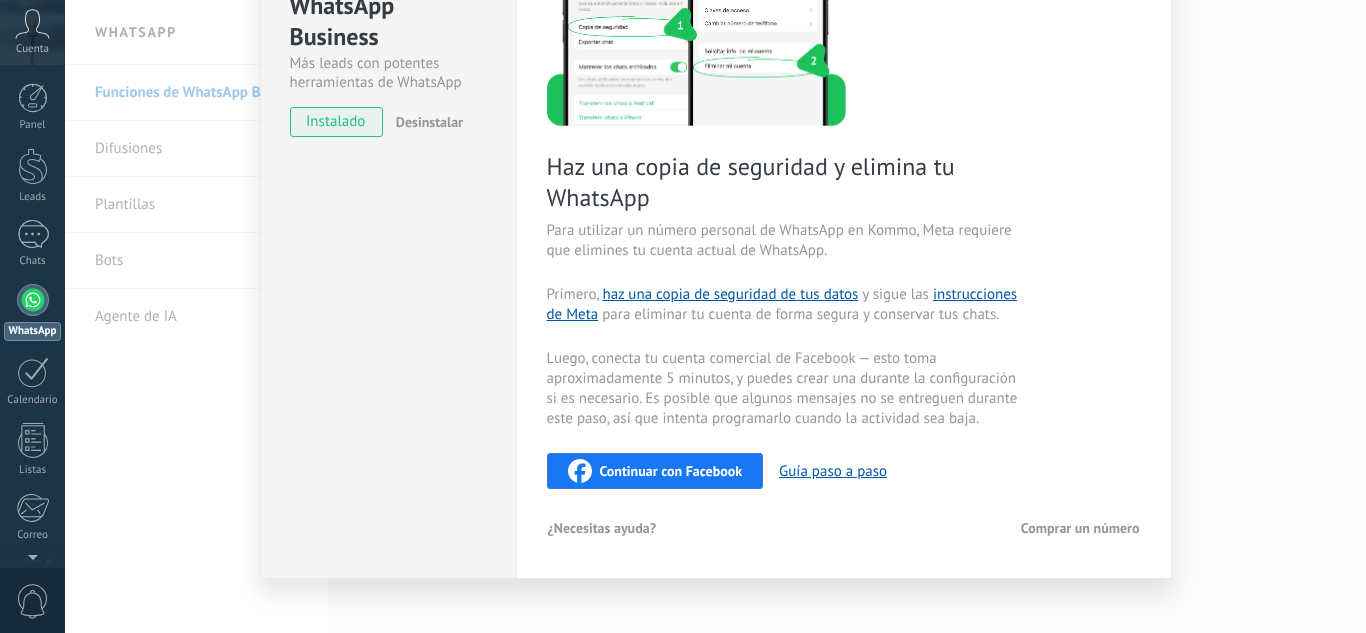 scroll, scrollTop: 274, scrollLeft: 0, axis: vertical 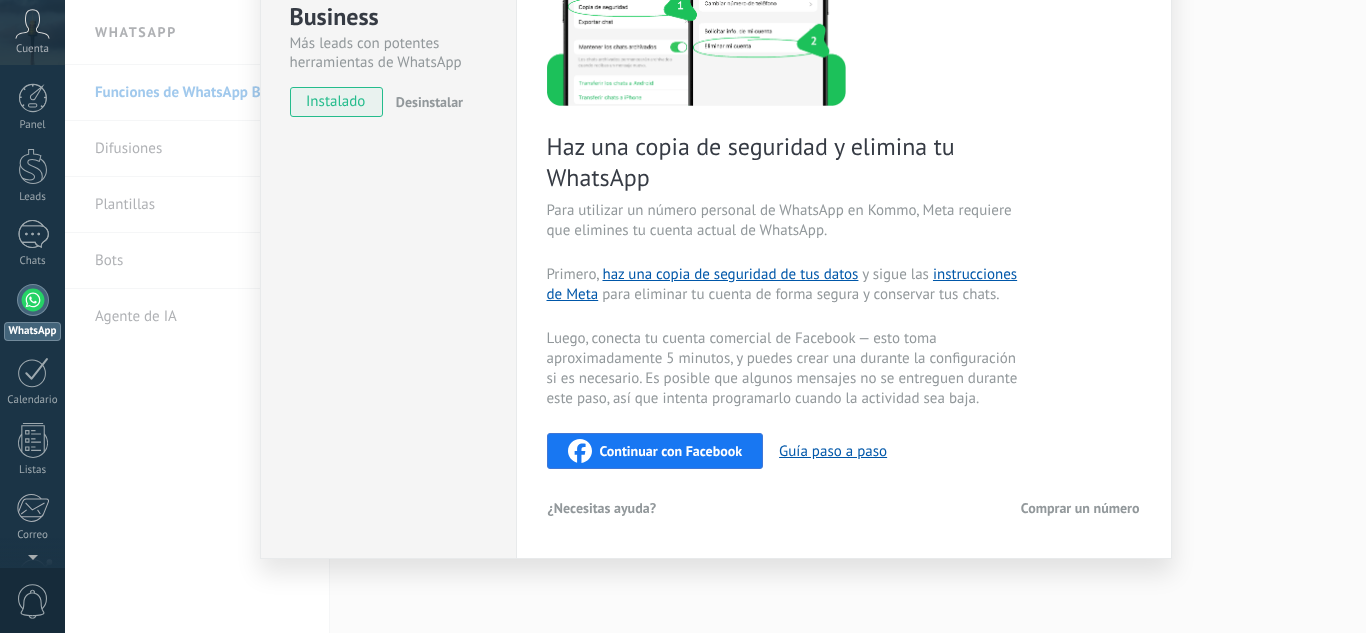 click on "Continuar con Facebook" at bounding box center [671, 451] 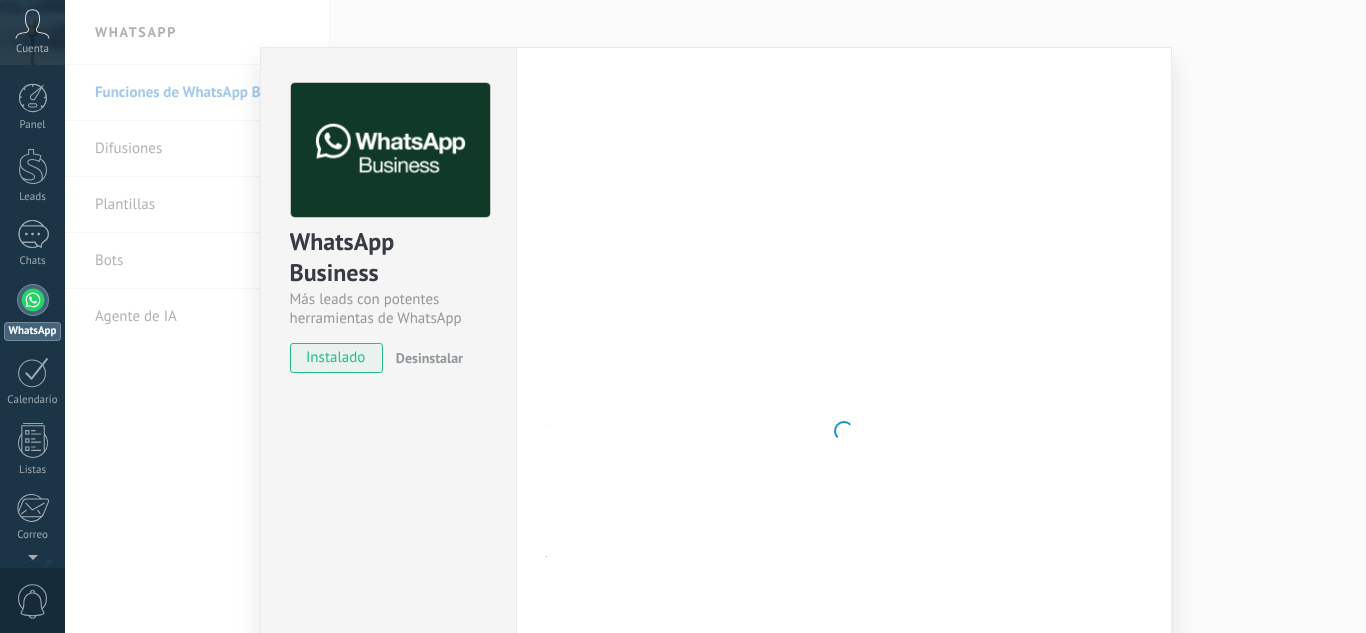 scroll, scrollTop: 0, scrollLeft: 0, axis: both 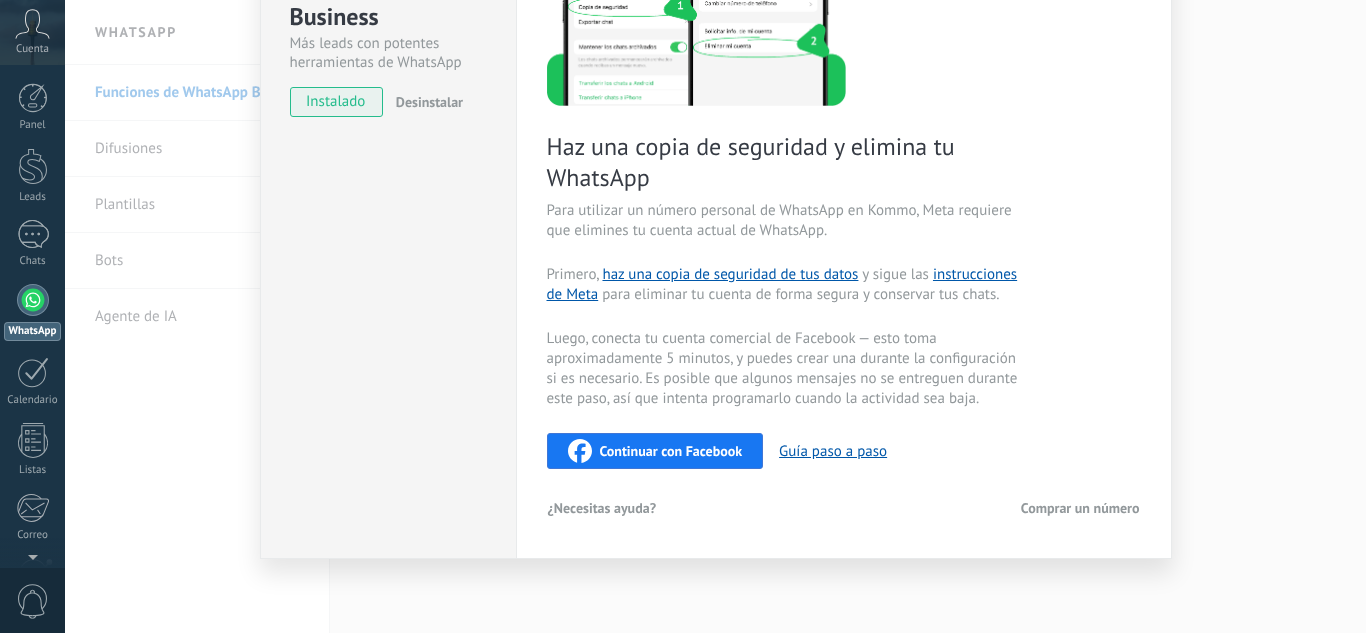 click on "Comprar un número" at bounding box center [1080, 508] 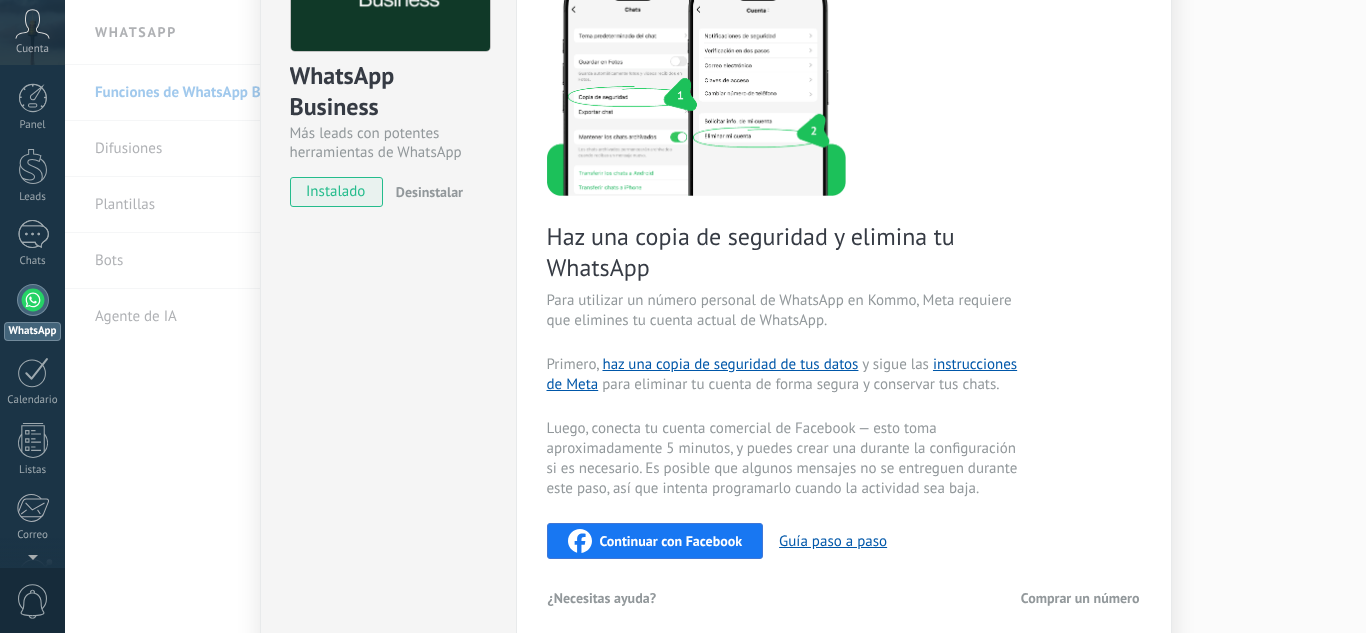 scroll, scrollTop: 194, scrollLeft: 0, axis: vertical 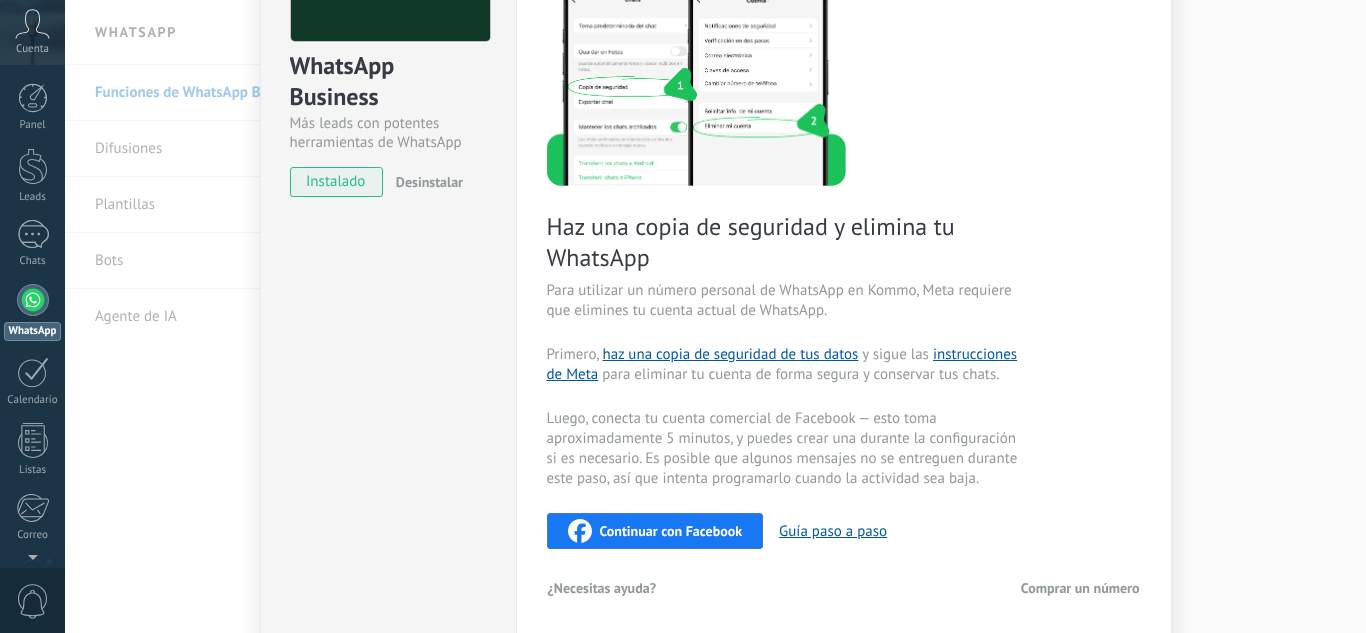 click on "Continuar con Facebook" at bounding box center (671, 531) 